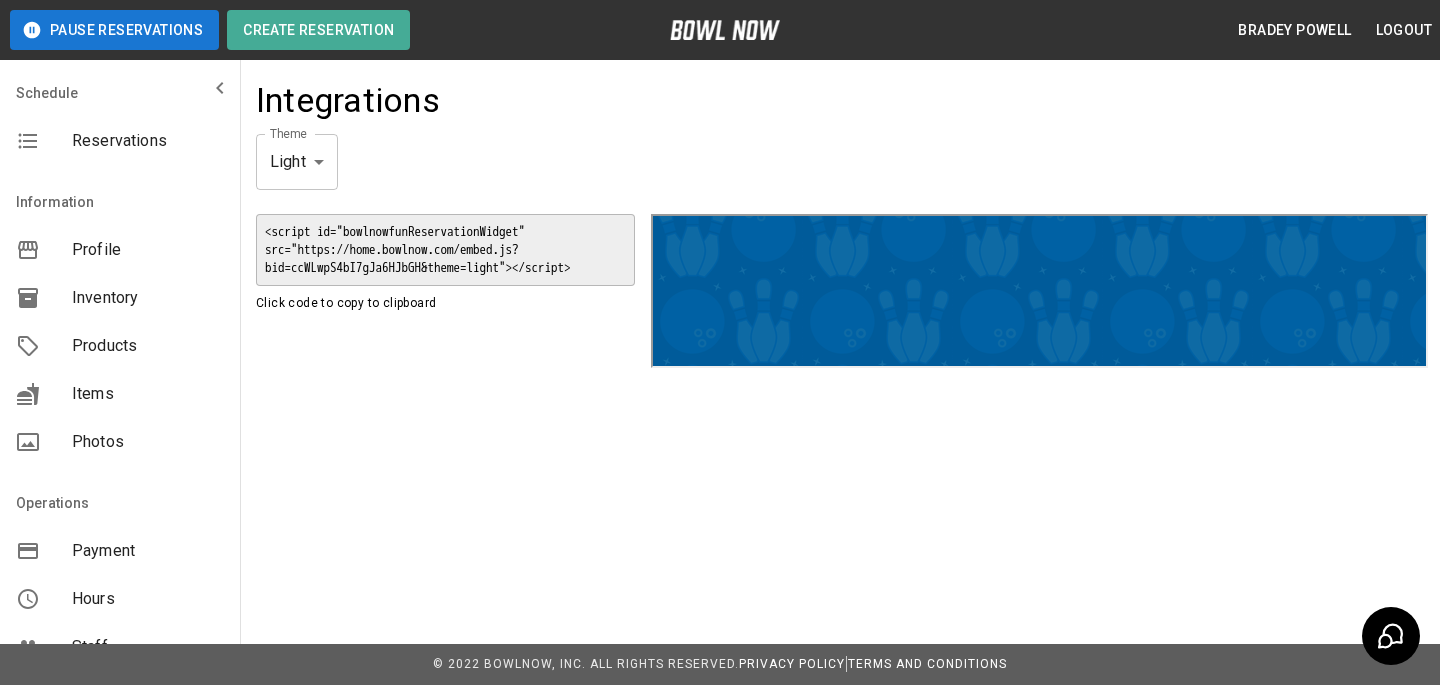 scroll, scrollTop: 0, scrollLeft: 0, axis: both 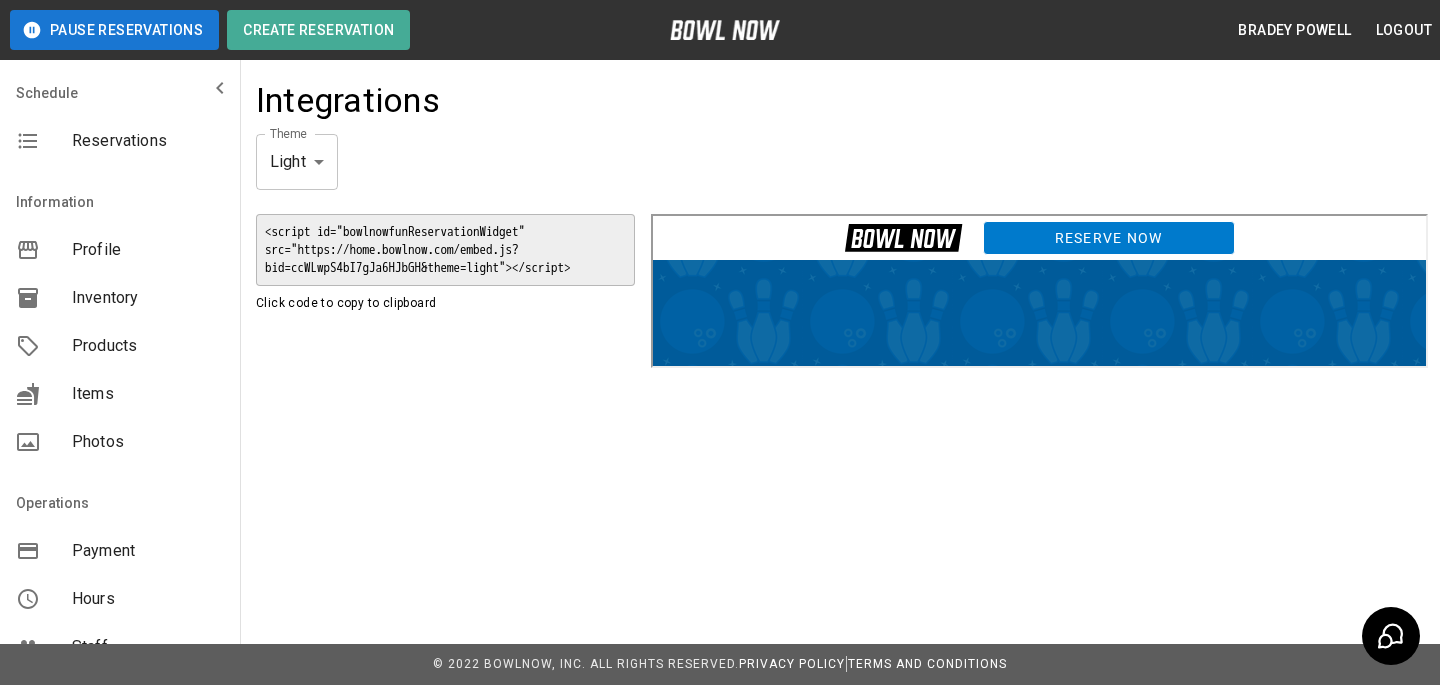 click on "Reservations" at bounding box center (120, 141) 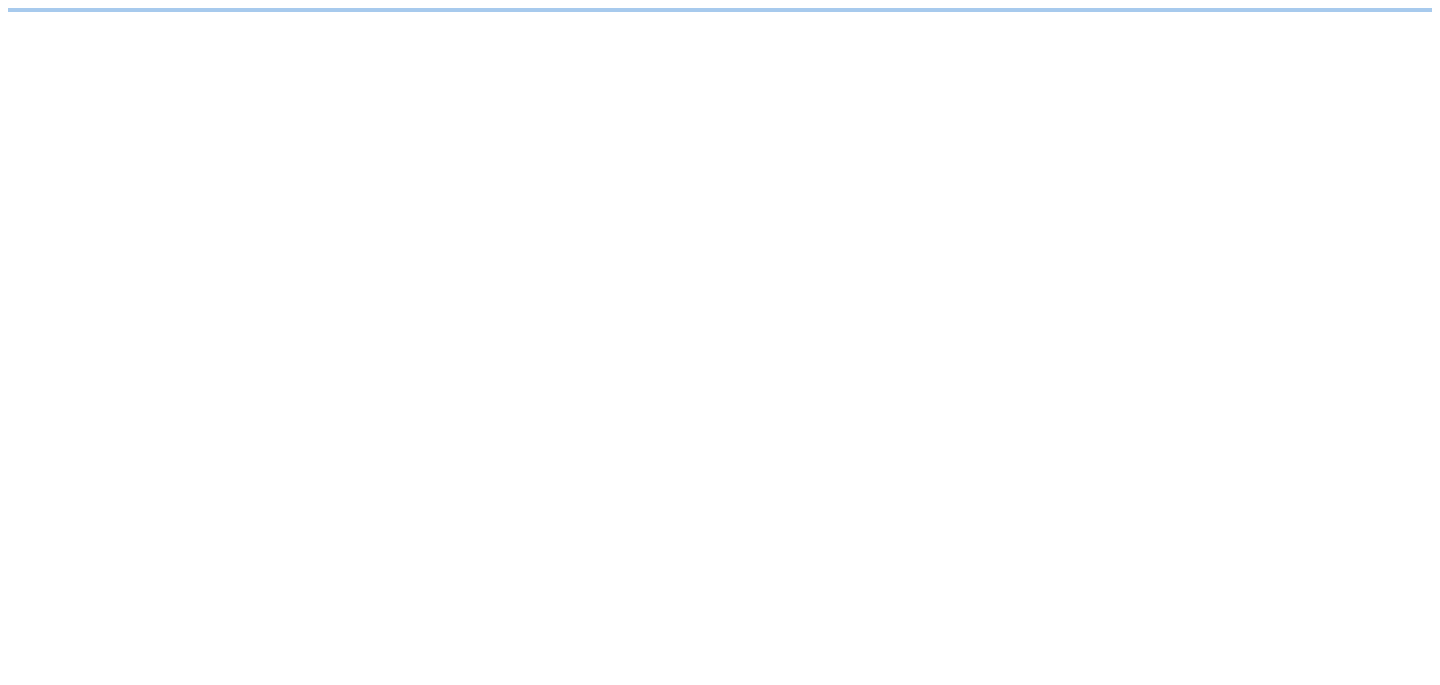 scroll, scrollTop: 0, scrollLeft: 0, axis: both 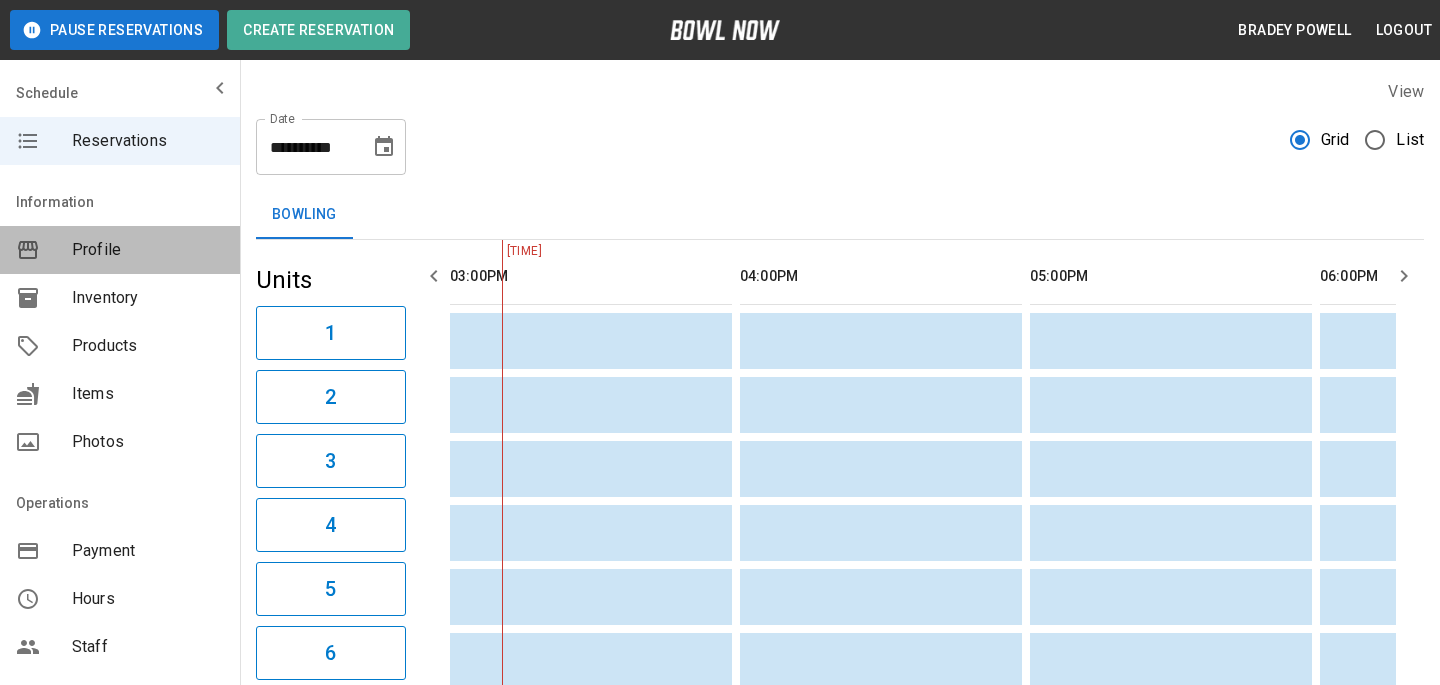 click on "Profile" at bounding box center [148, 250] 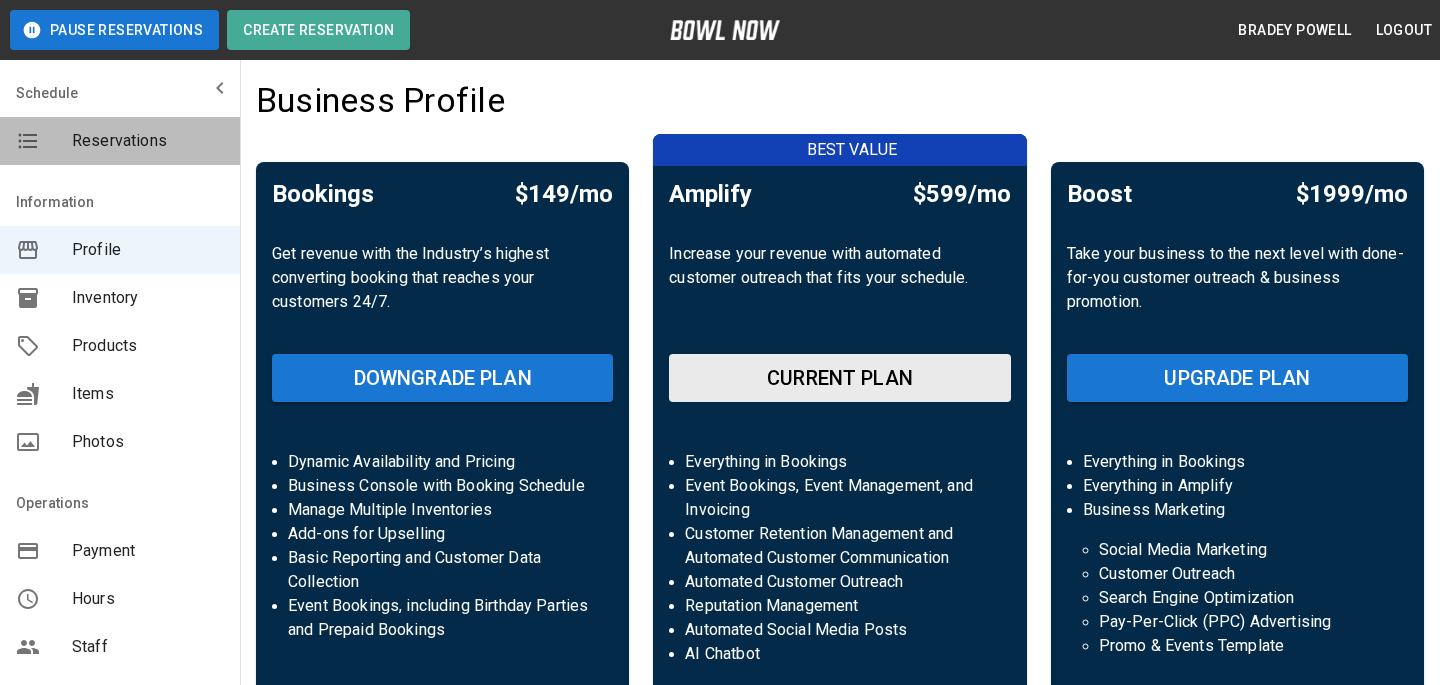 click on "Reservations" at bounding box center [148, 141] 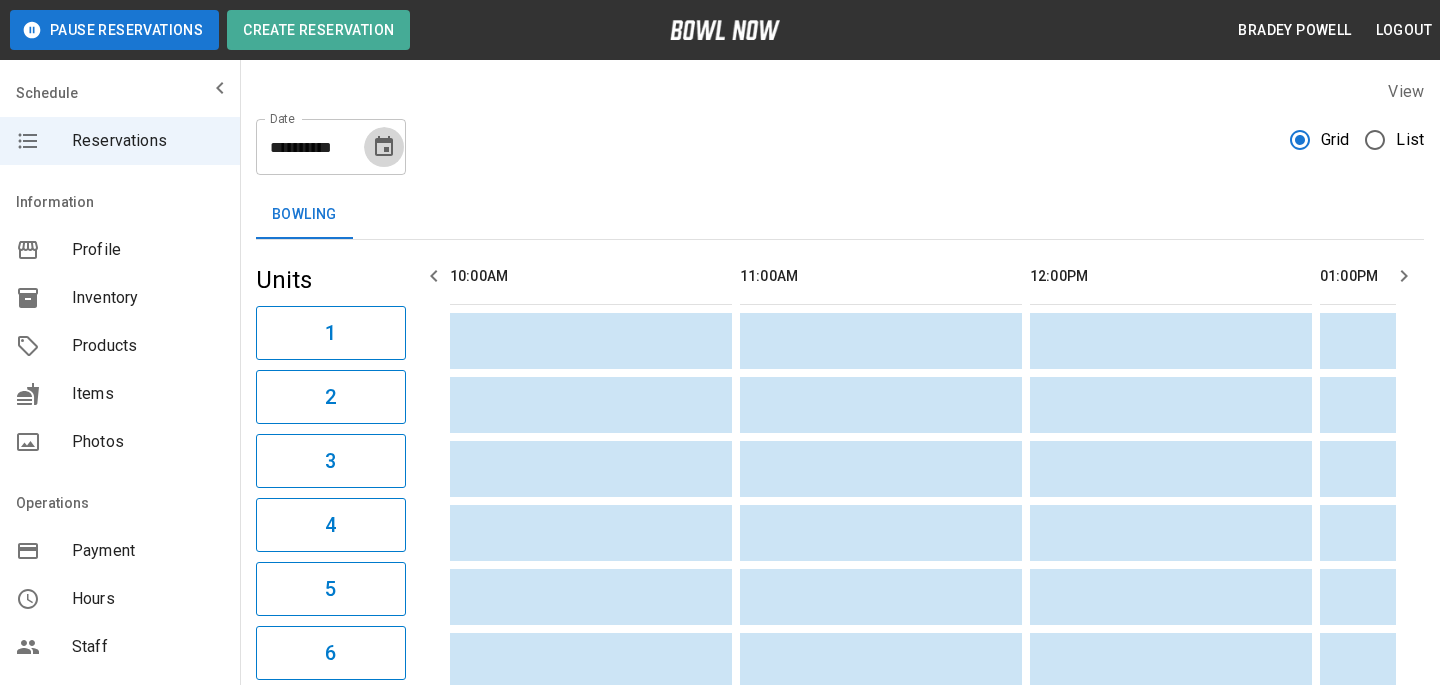 click at bounding box center [384, 147] 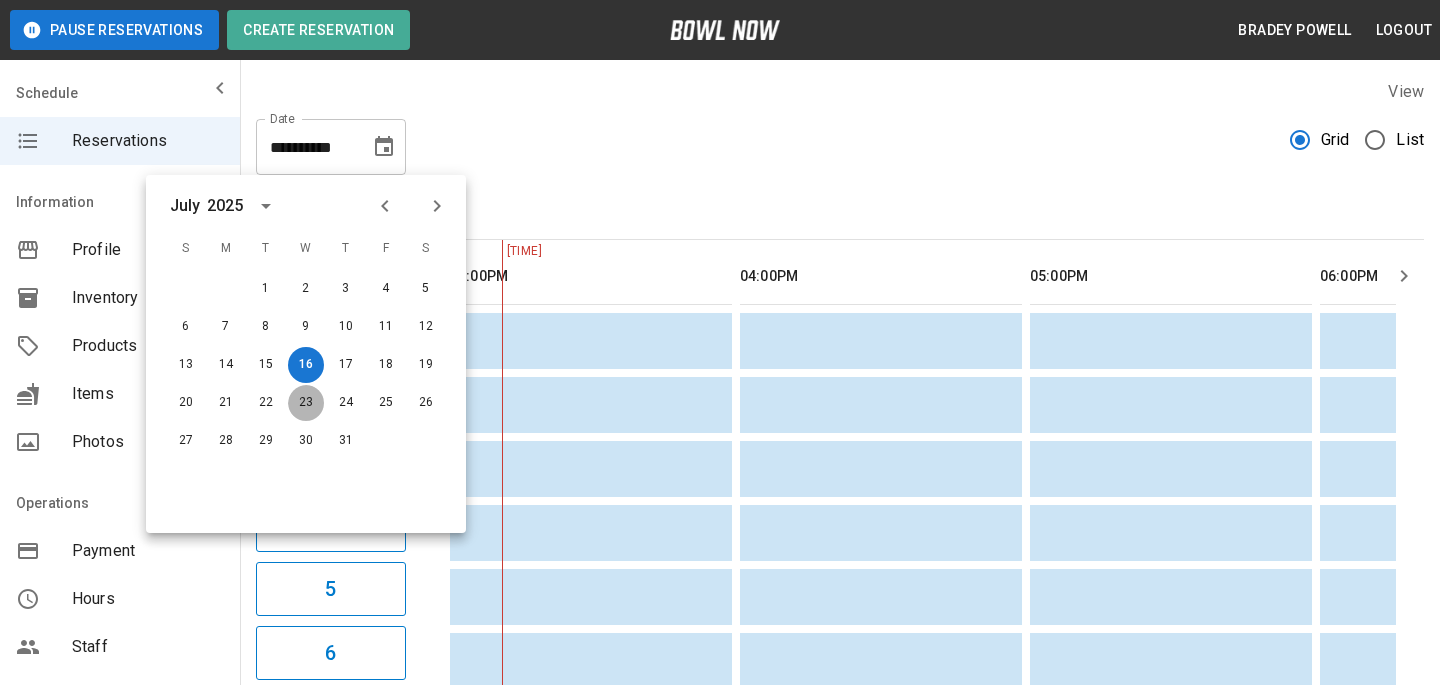 click on "23" at bounding box center (306, 403) 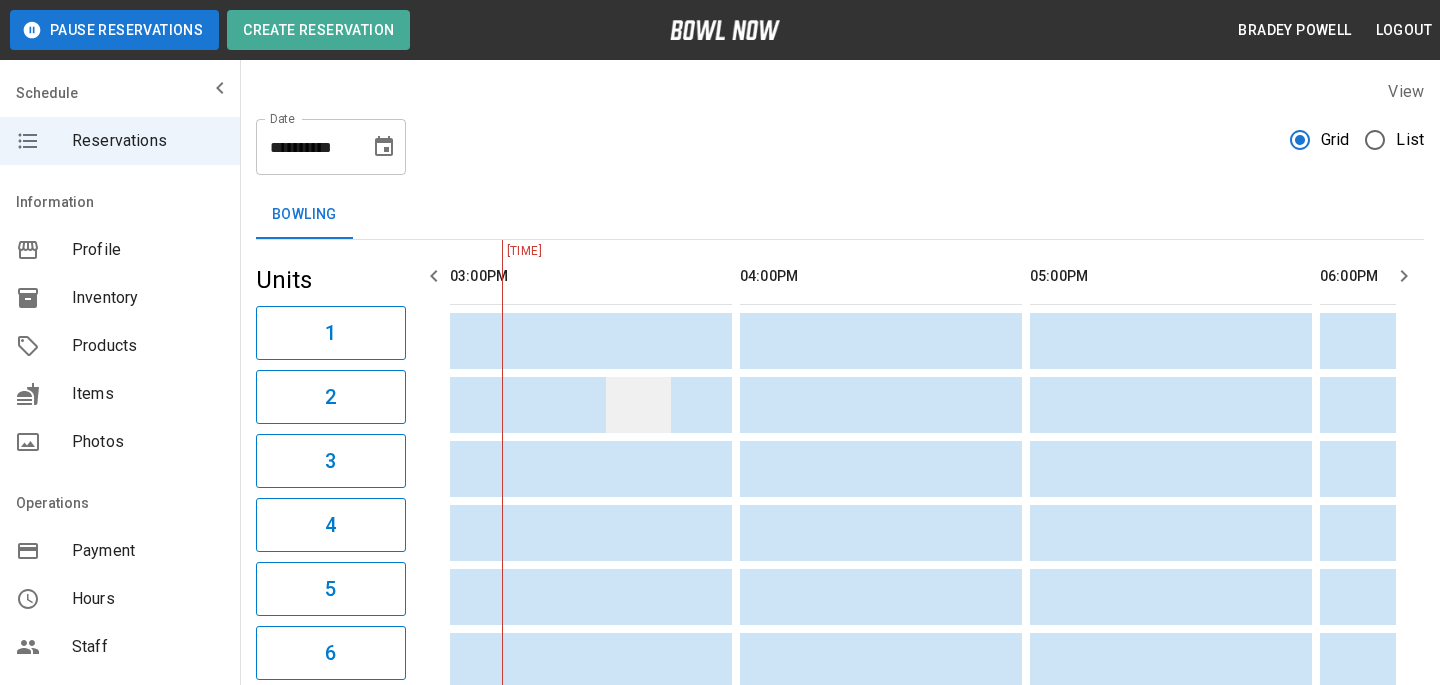 scroll, scrollTop: 0, scrollLeft: 1028, axis: horizontal 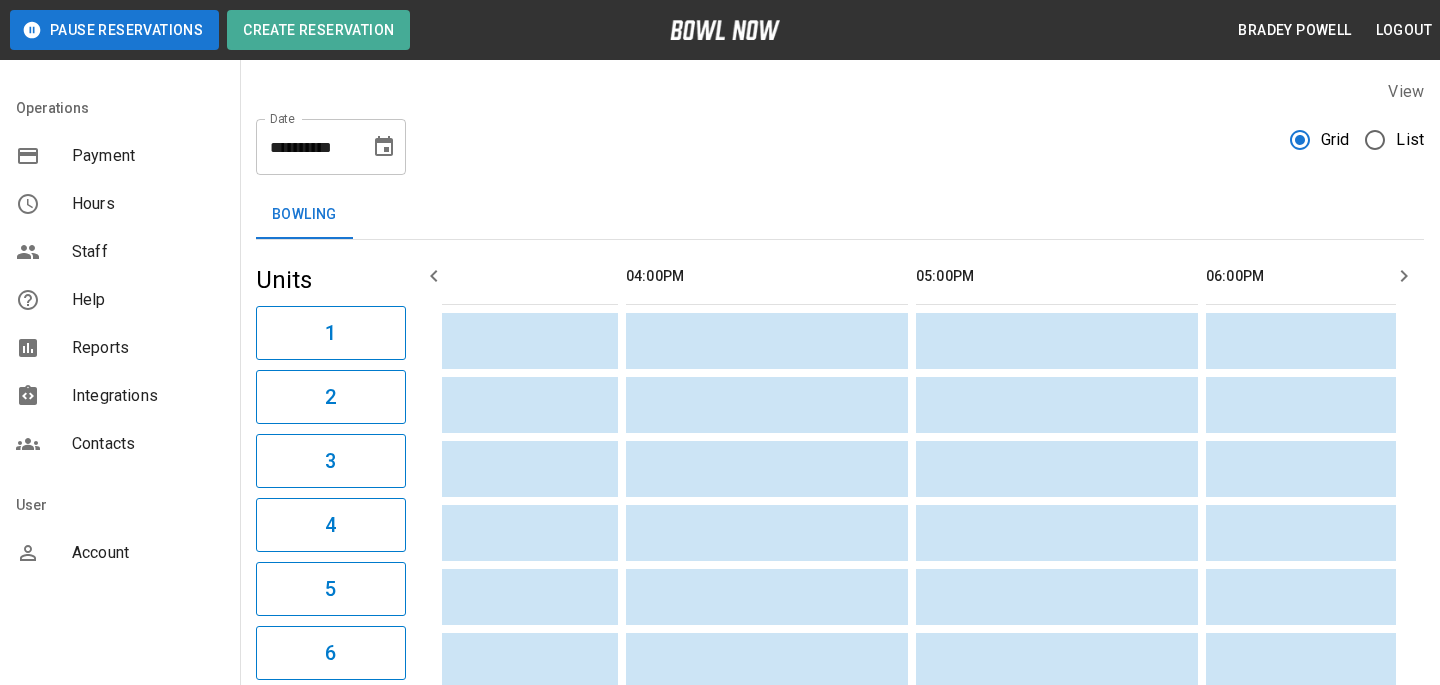 click on "Account" at bounding box center [120, 553] 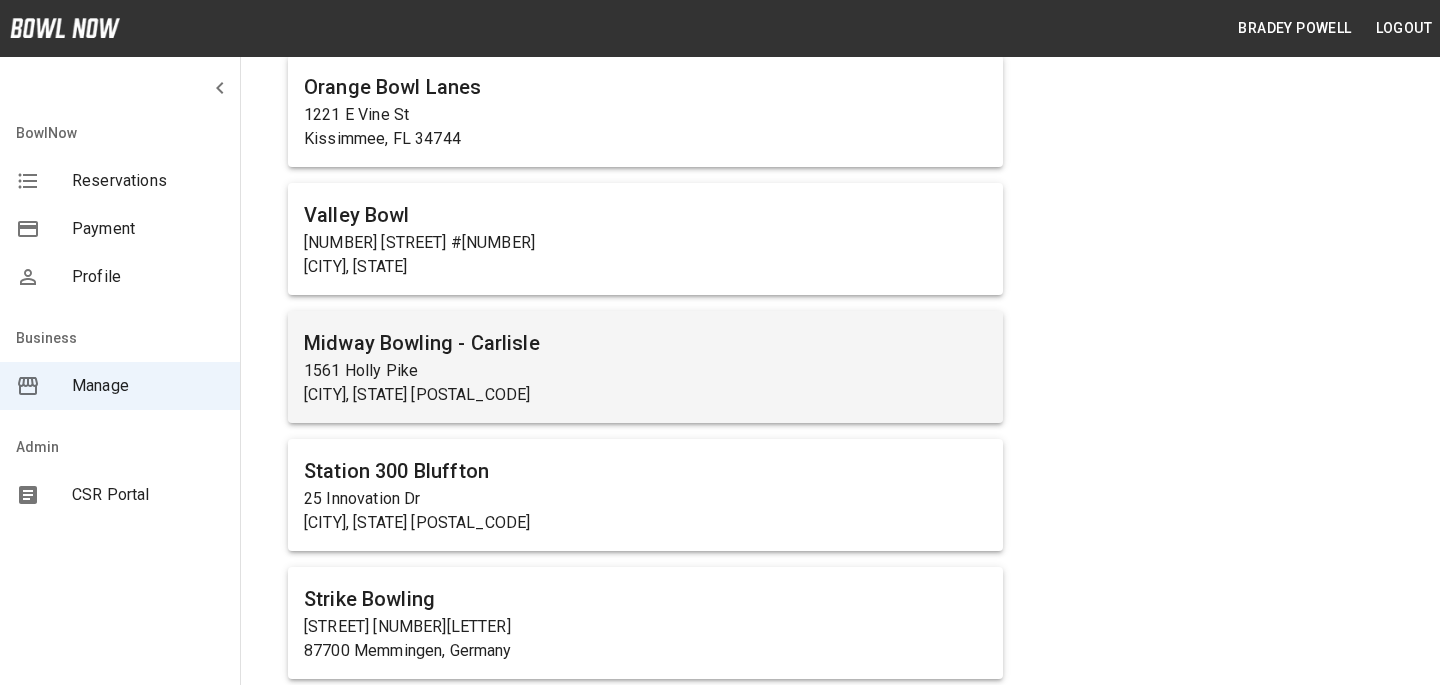 click on "Midway Bowling - Carlisle" at bounding box center (645, 343) 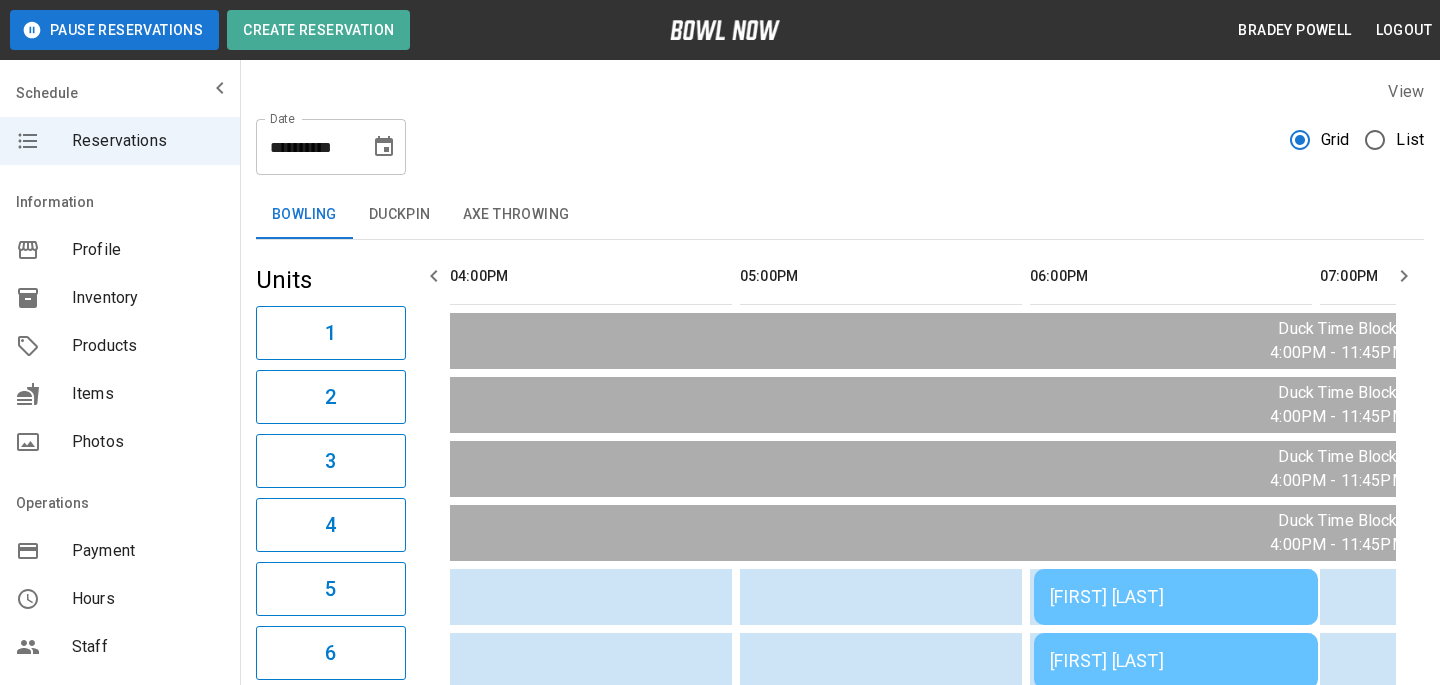 click on "Products" at bounding box center (148, 346) 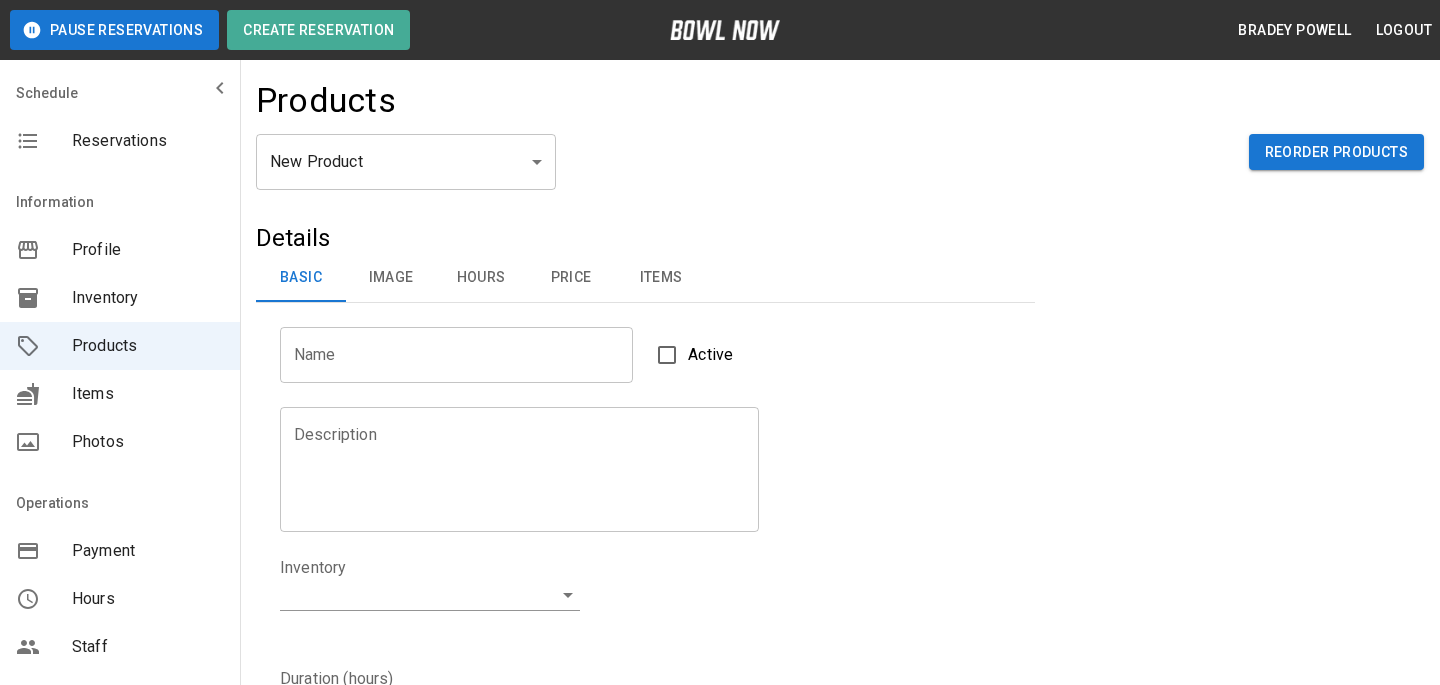 click on "New Product ** ​ Reorder Products" at bounding box center (840, 178) 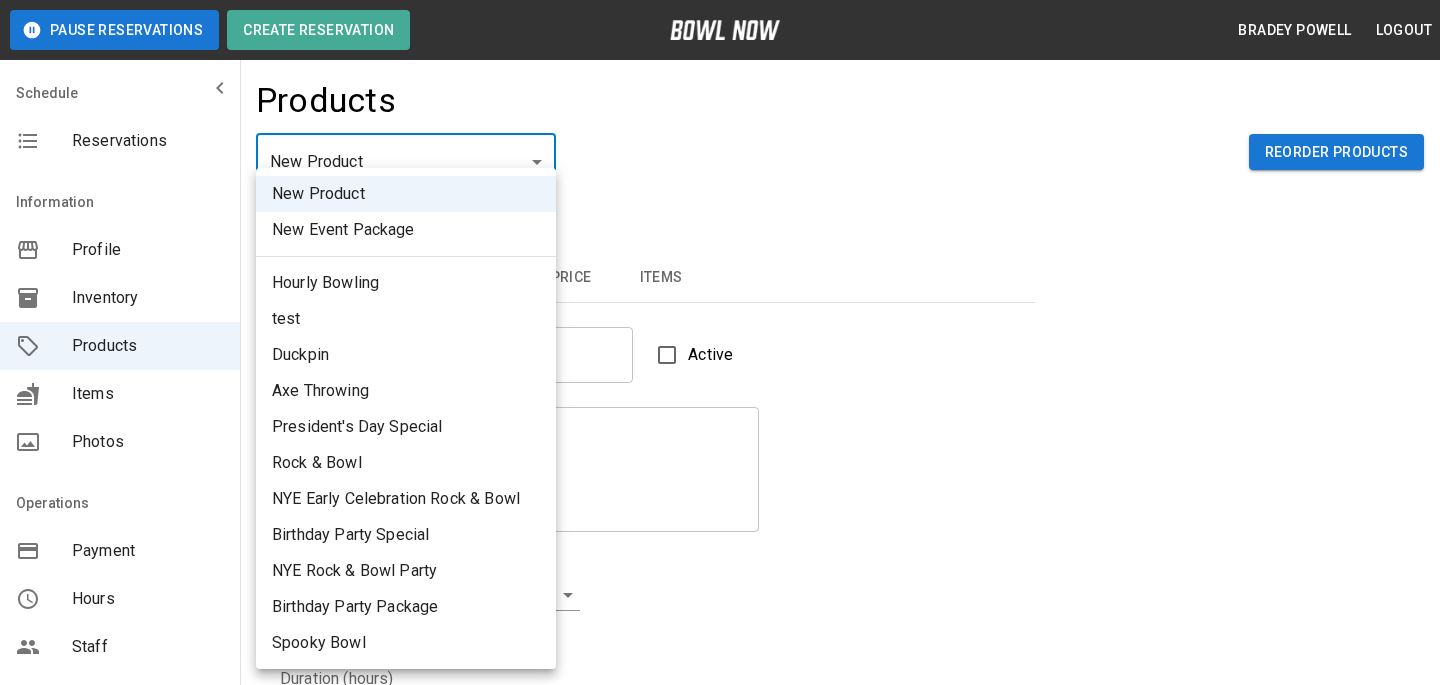 click on "Pause Reservations Create Reservation [LAST NAME] [LAST NAME] Logout Schedule Reservations Information Profile Inventory Products Items Photos Operations Payment Hours Staff Help Reports Marketing Dashboard Integrations Contacts User Account Products New Product ** ​ Reorder Products Details Basic Image Hours Price Items Name Name Active Description Description Inventory ​ Duration (hours) Min * Min Max * Max Guest Count Min * Min Max * Max Limit Product Availability Restrict product availability within a date range Limit Availability? Current Image Select an Image Upload   Product Hours: Same as Business Hours ******* Product Hours: Deposit only? Collect Deposit Only % * ​ percent ******* ​ Unit Price $ * Unit Price per hour **** ​ Price per Shoe $ * Price per Shoe Include Shoes? Require Shoes? Sales Tax % * Sales Tax Tax Unit Price Tax Shoes Discounts and Promos Create discount codes and promos for your product ADD DISCOUNT CODE Select Items For This Product Pizza & Soda Pitcher Package Pitcher of Soda Yes" at bounding box center (720, 1002) 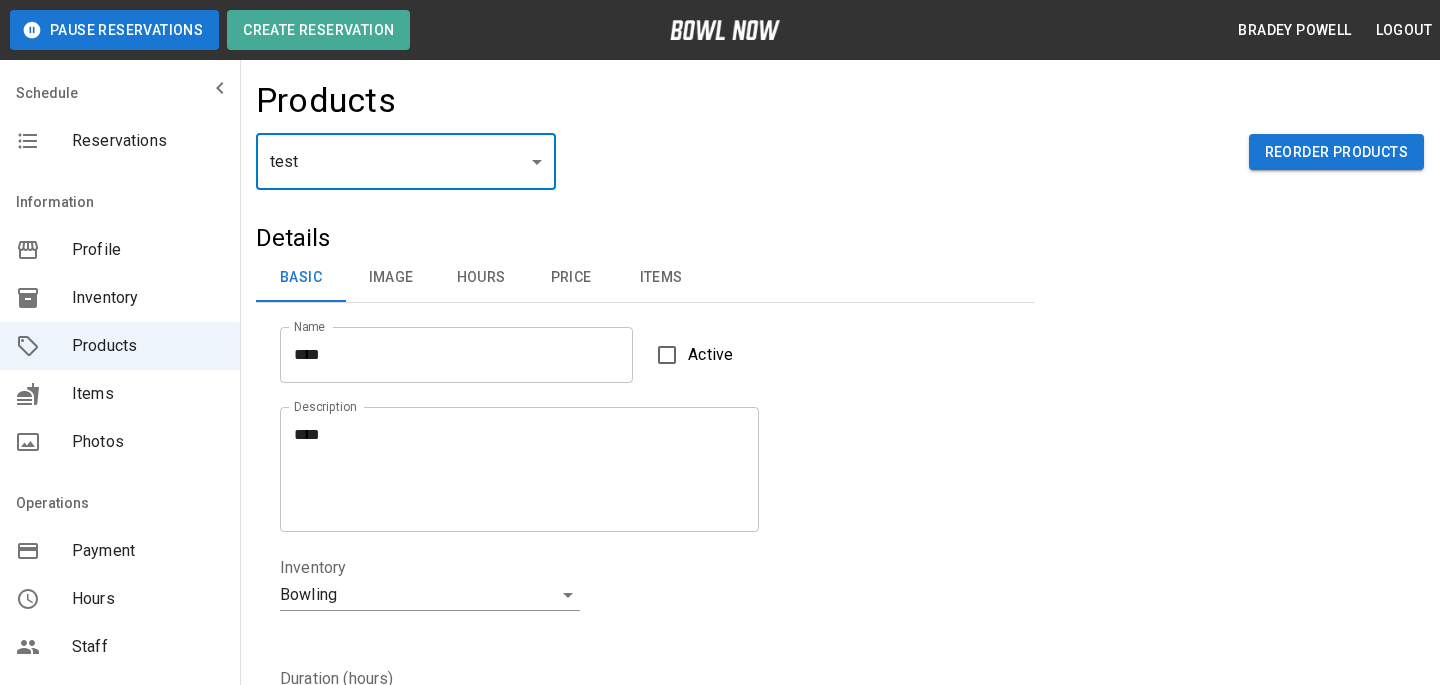 click on "Price" at bounding box center [571, 278] 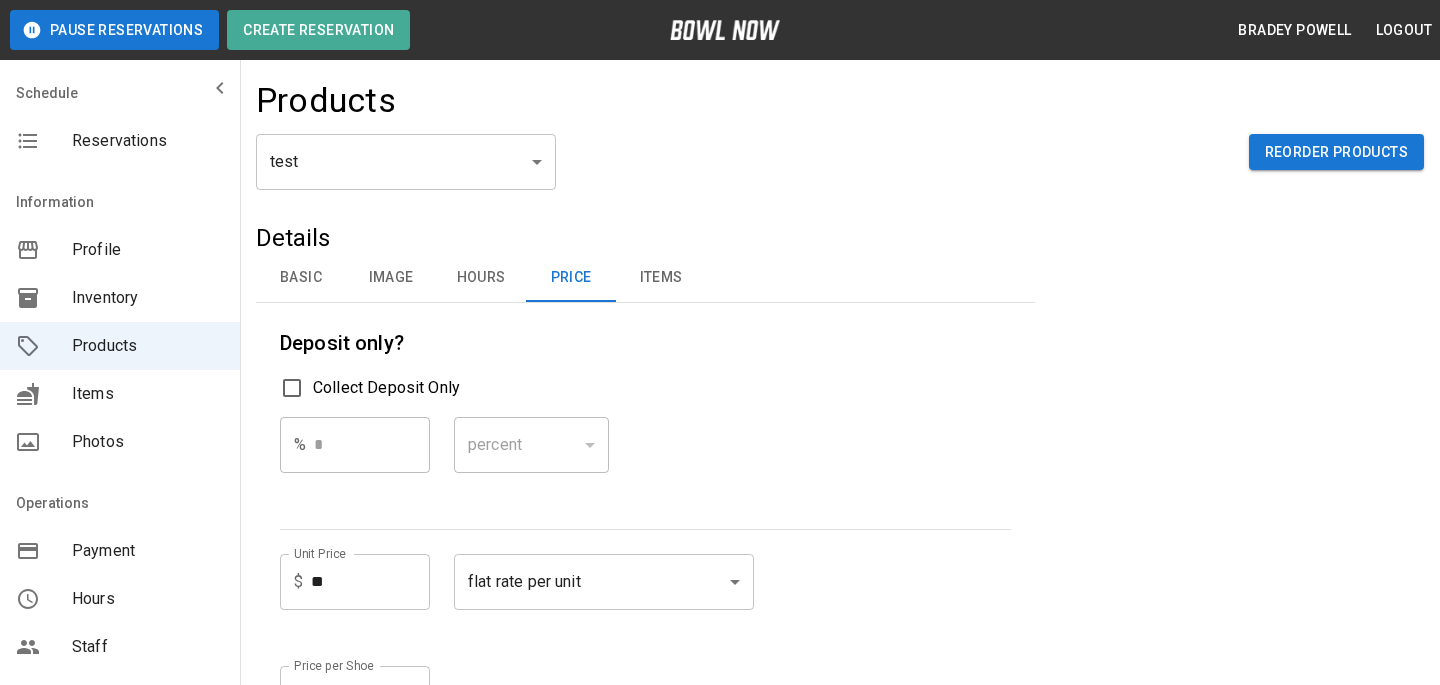 click on "Basic" at bounding box center [301, 278] 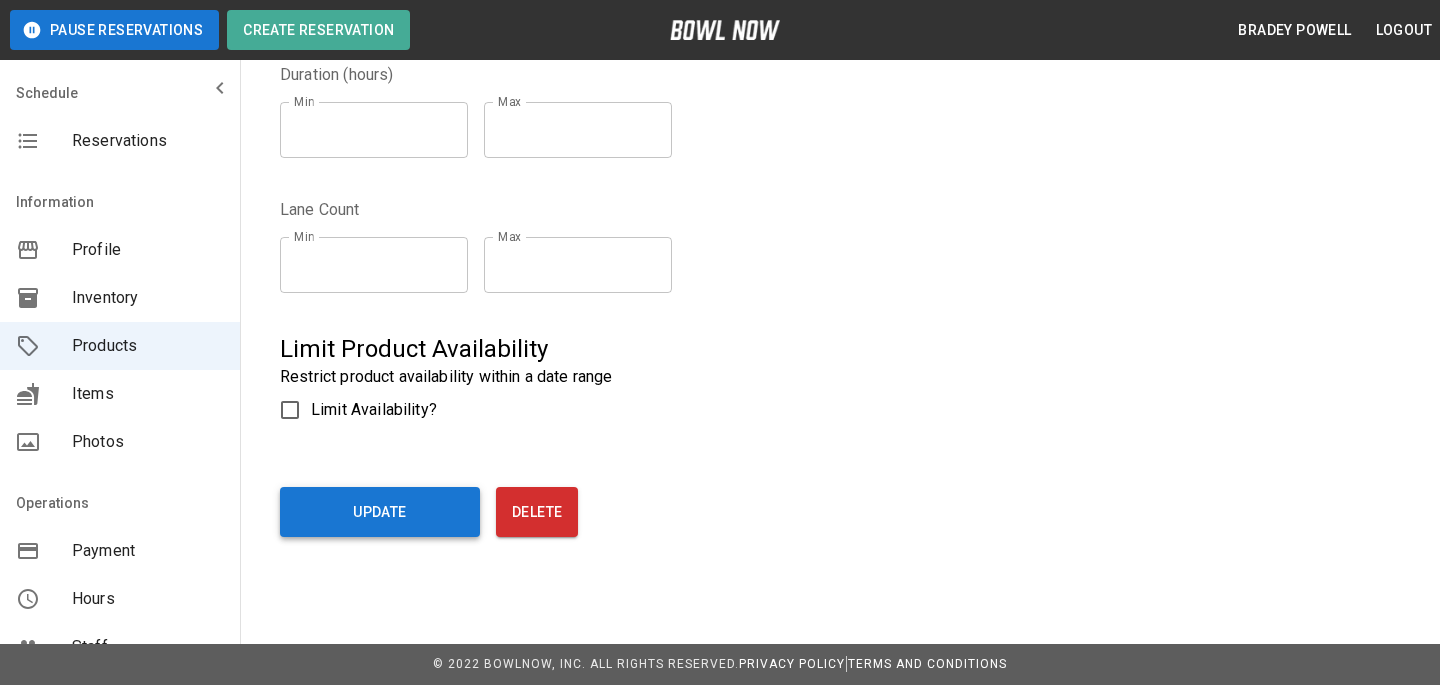click on "Update" at bounding box center (380, 512) 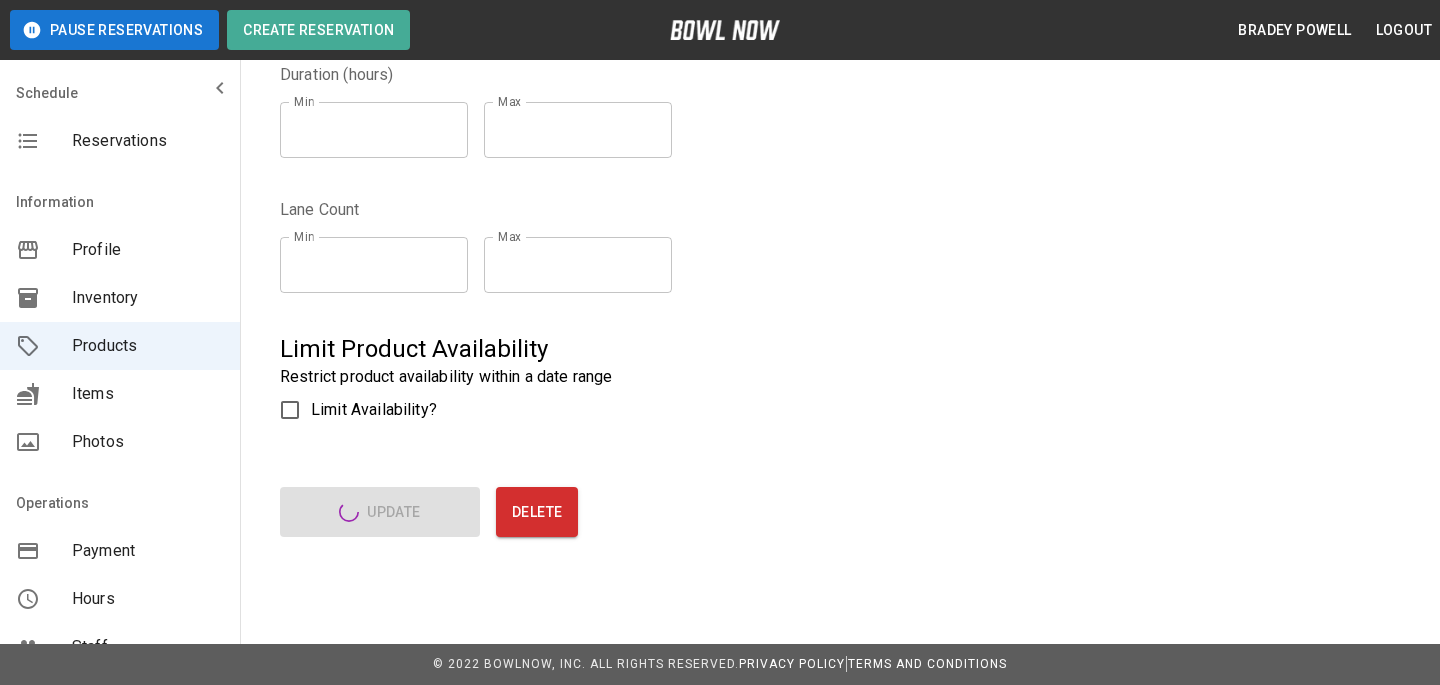 drag, startPoint x: 412, startPoint y: 513, endPoint x: 304, endPoint y: 513, distance: 108 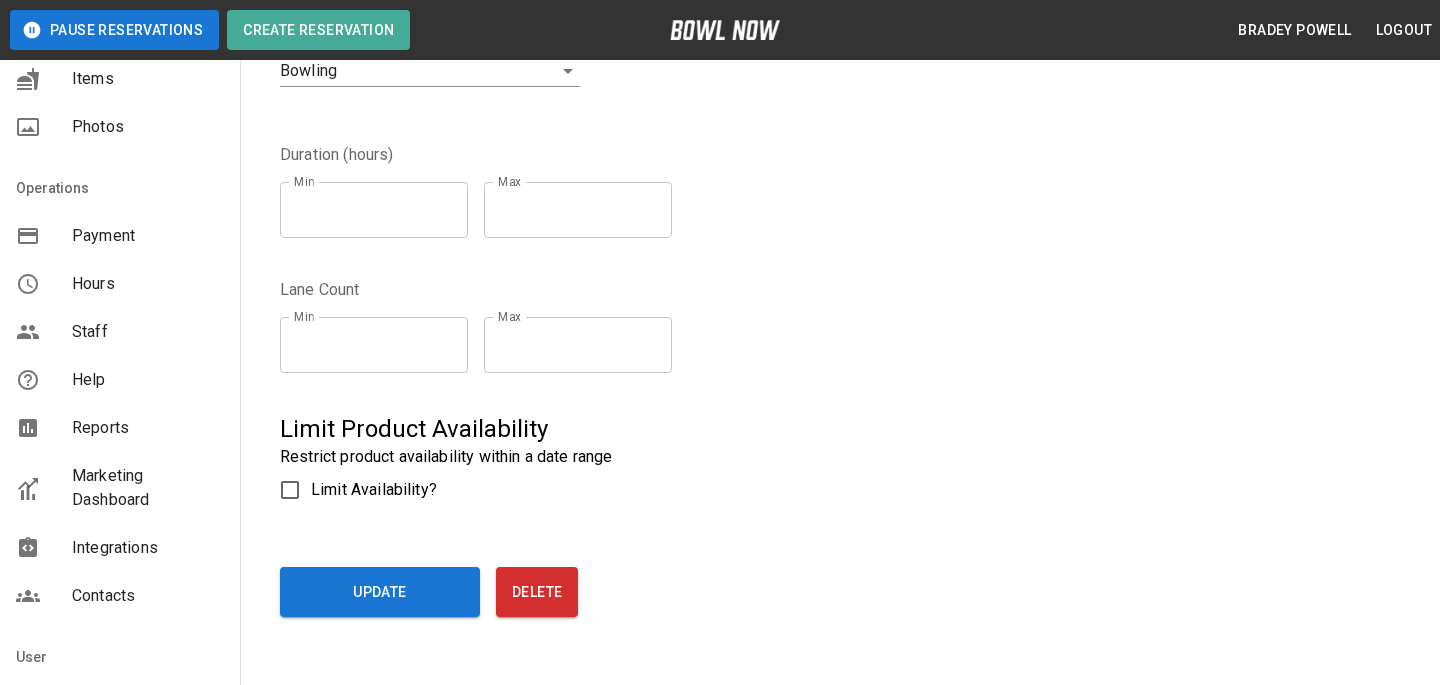click on "Integrations" at bounding box center (148, 548) 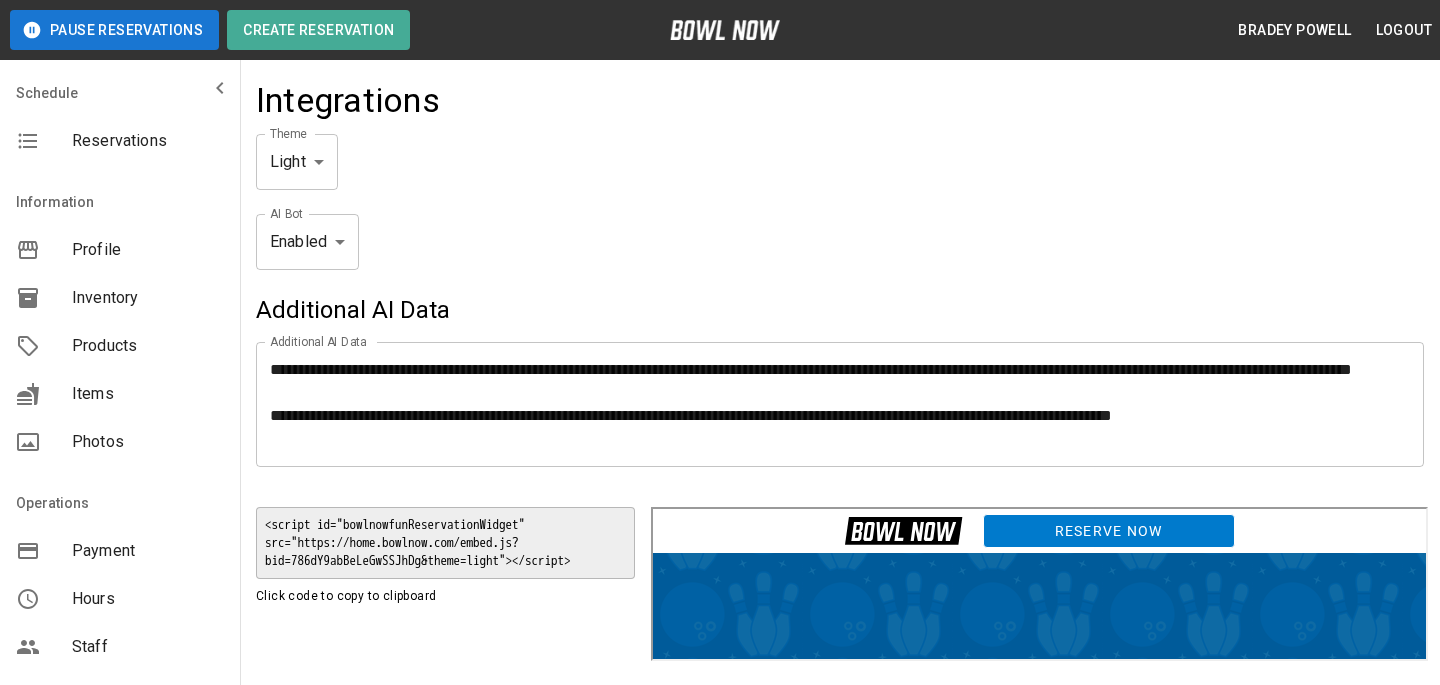 click on "Reserve Now" at bounding box center (1106, 528) 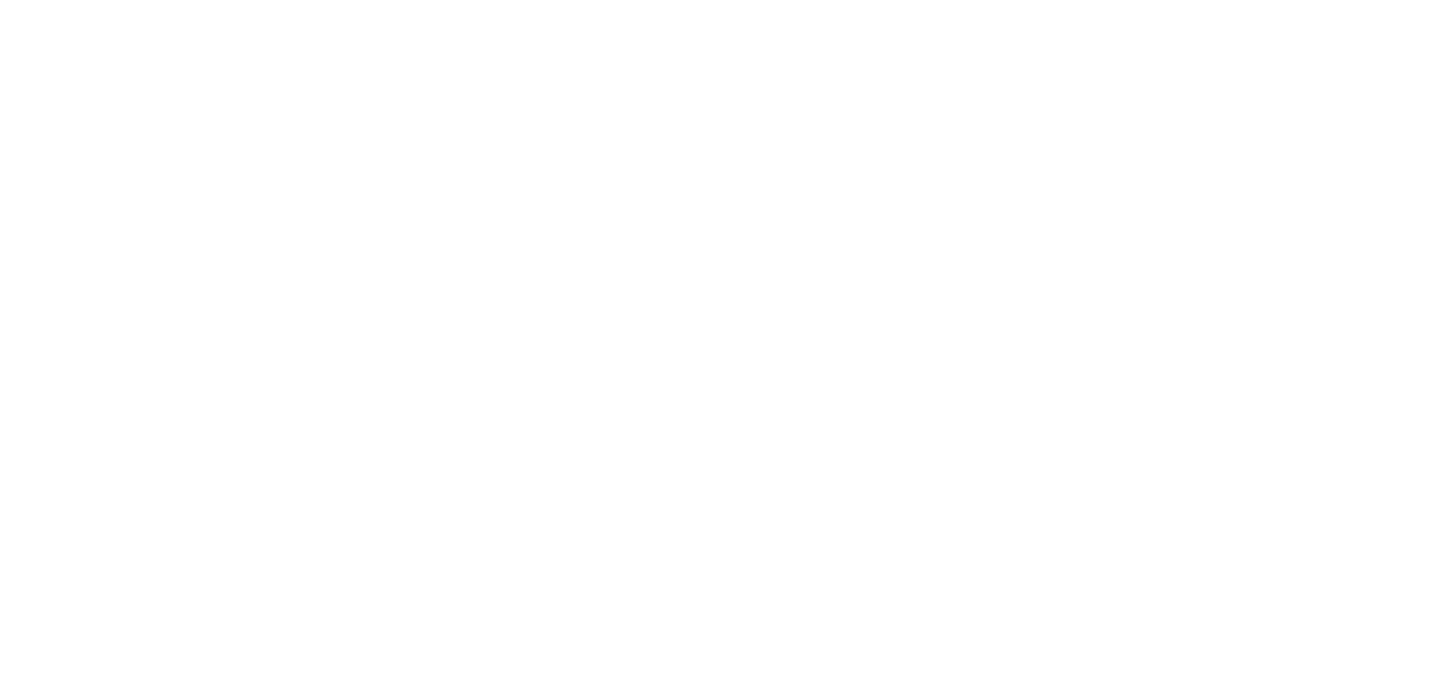 scroll, scrollTop: 0, scrollLeft: 0, axis: both 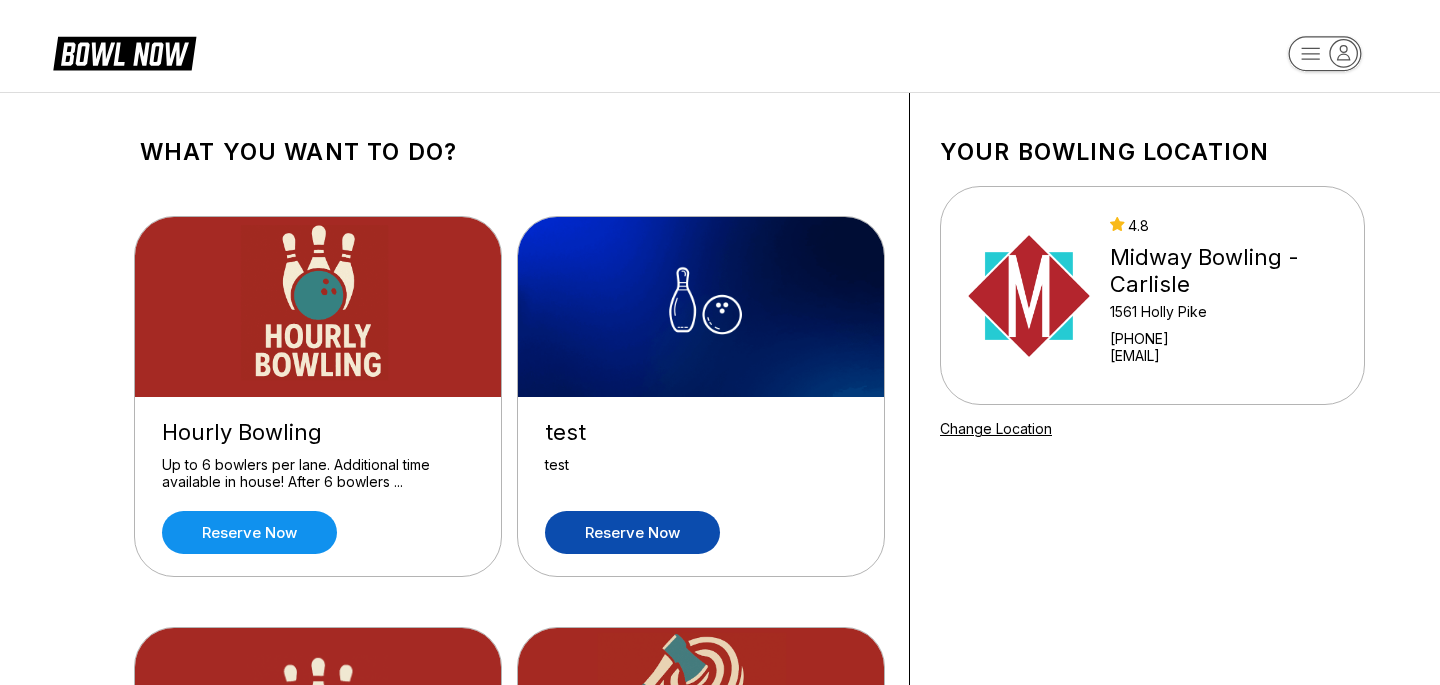 click on "Reserve now" at bounding box center [632, 532] 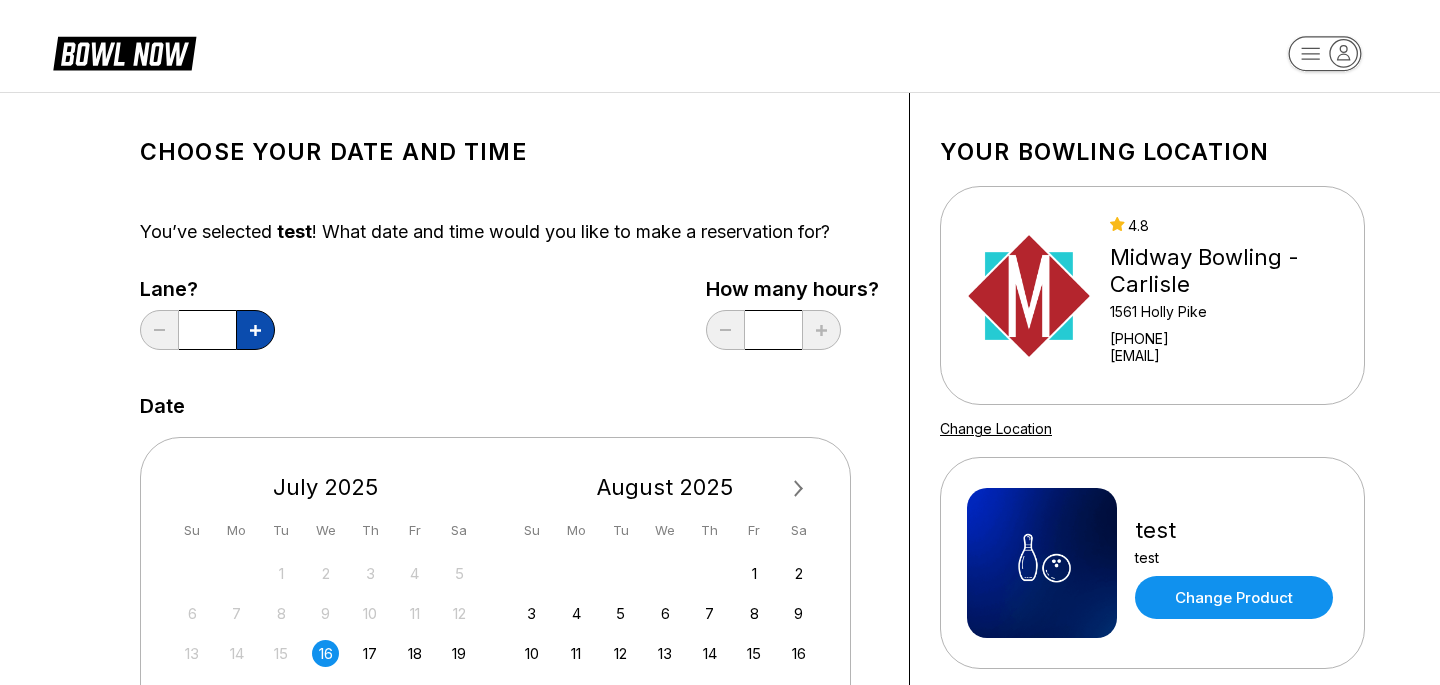 click 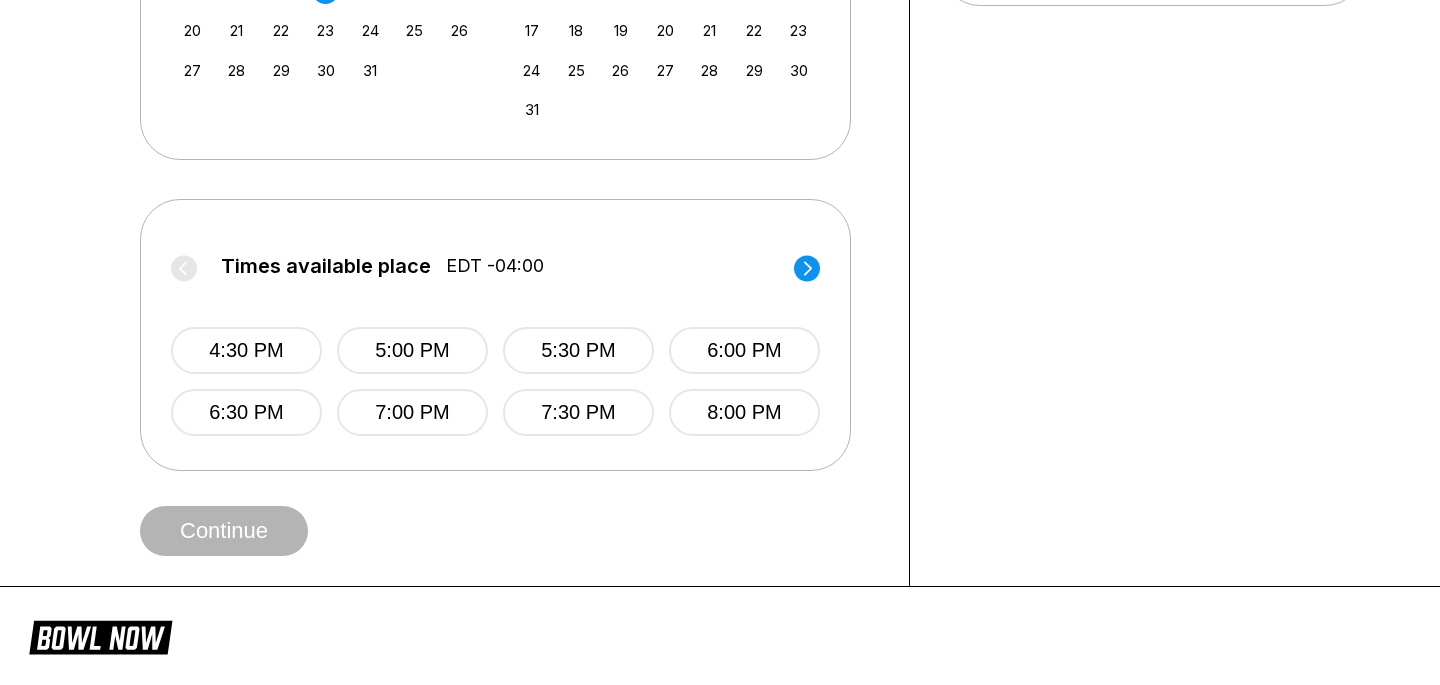 scroll, scrollTop: 661, scrollLeft: 0, axis: vertical 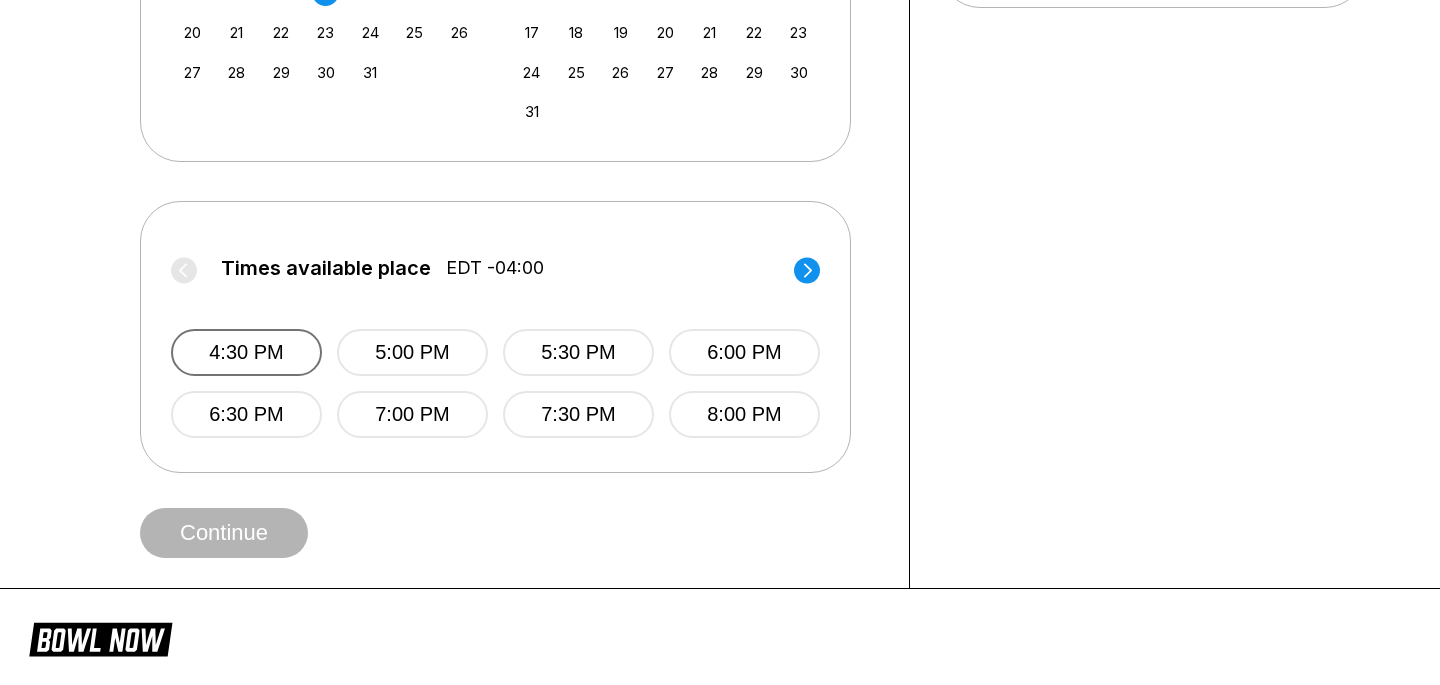 click on "4:30 PM" at bounding box center (246, 352) 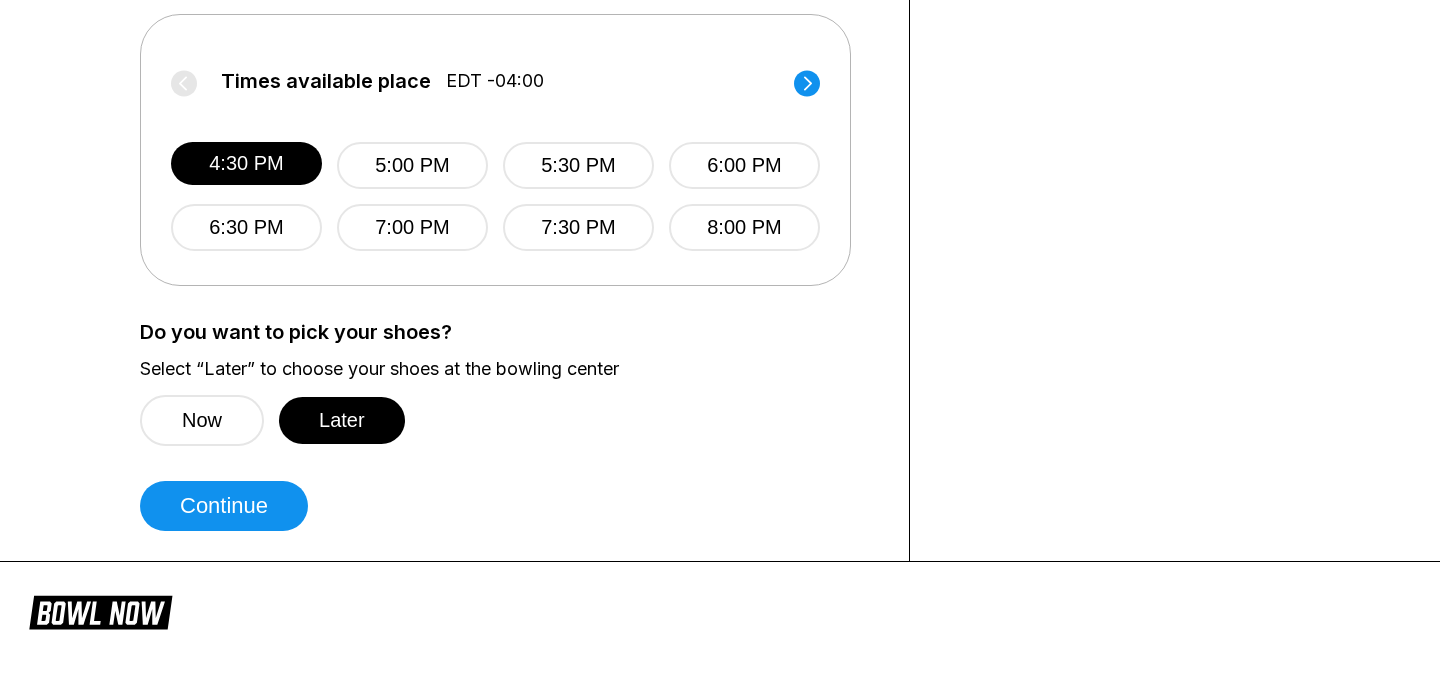scroll, scrollTop: 849, scrollLeft: 0, axis: vertical 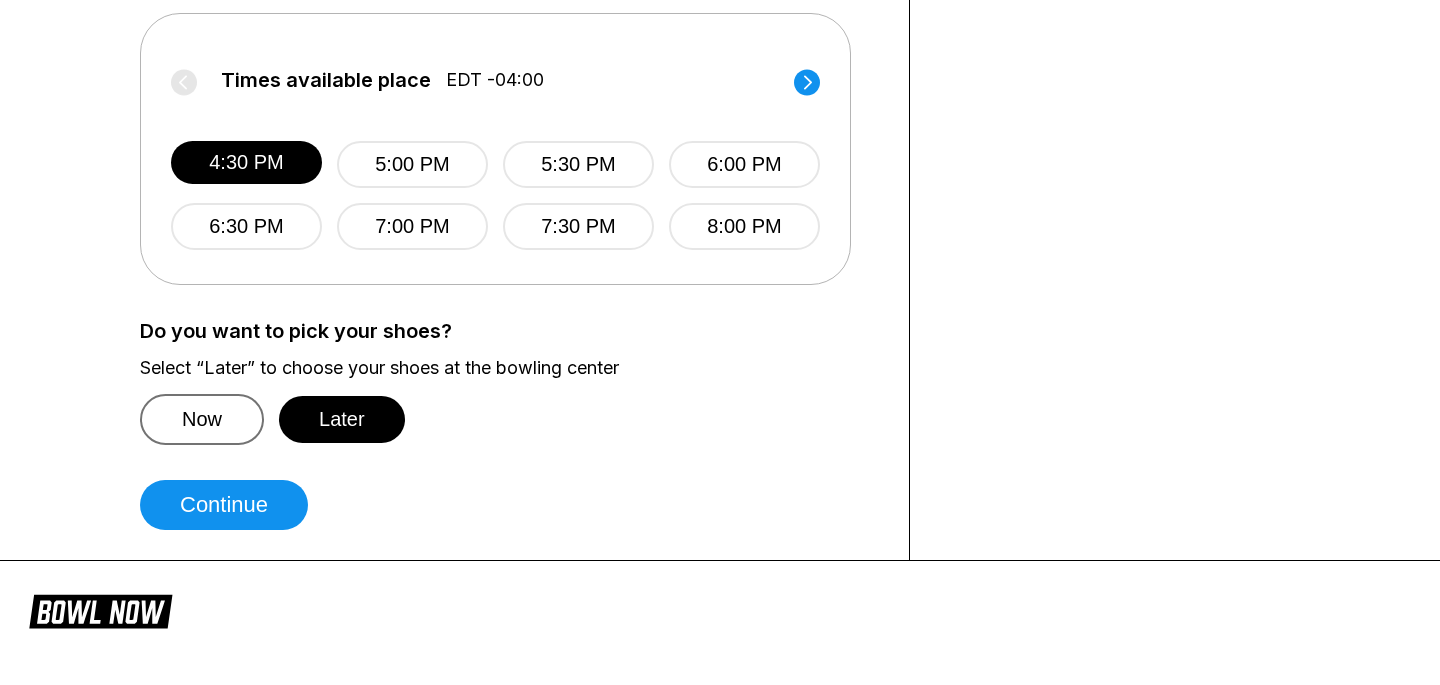 click on "Now" at bounding box center (202, 419) 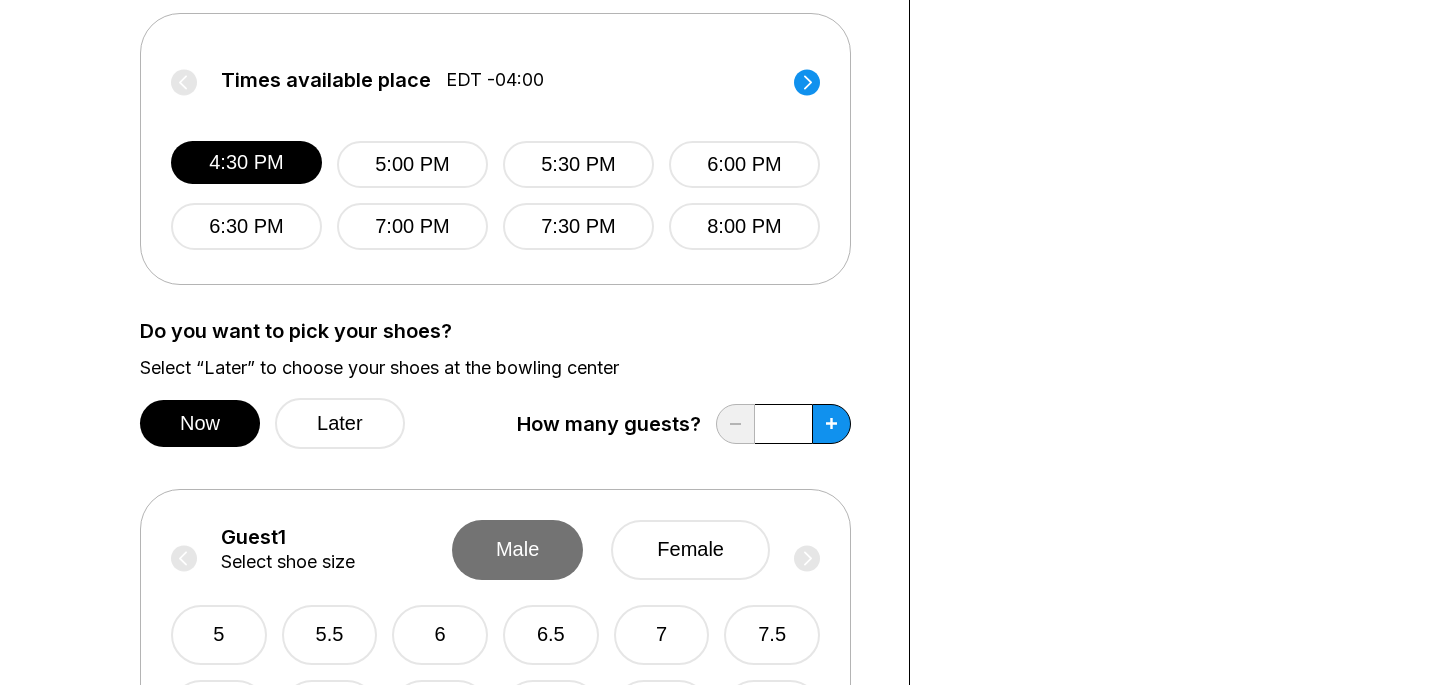 scroll, scrollTop: 911, scrollLeft: 0, axis: vertical 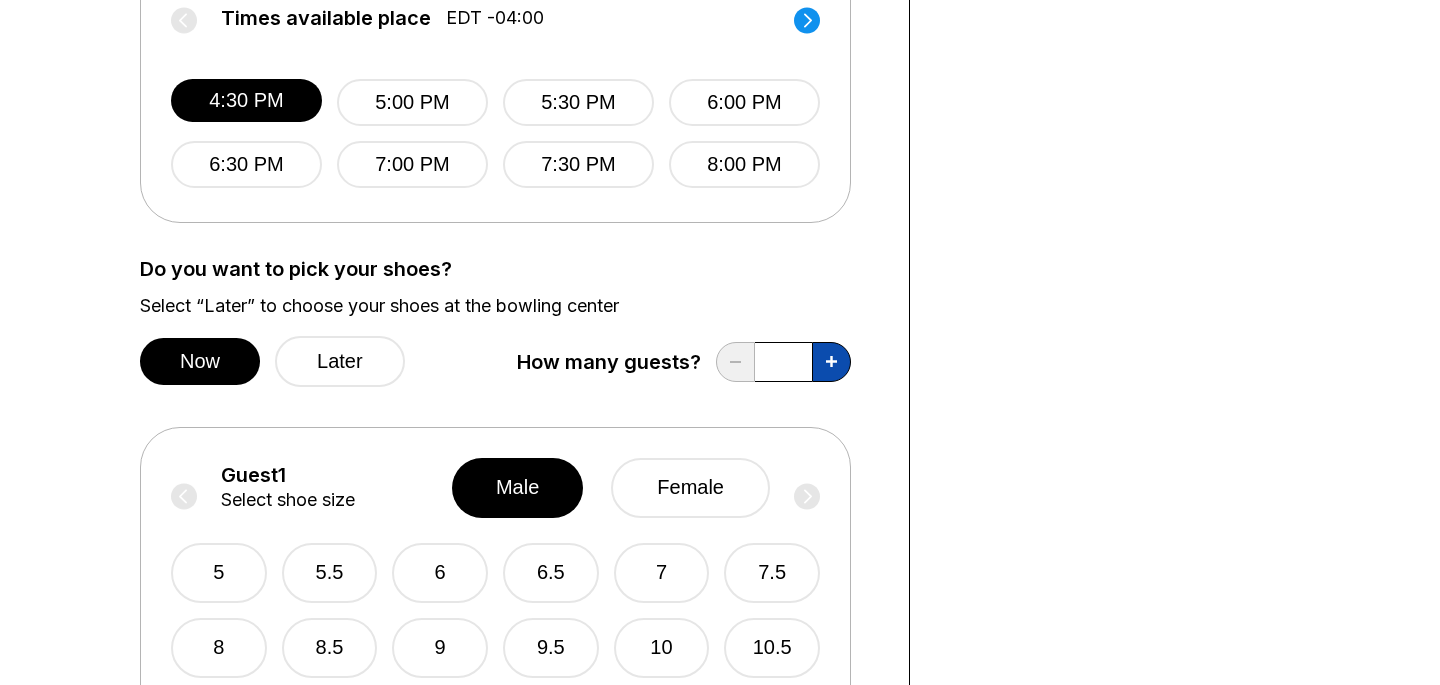click at bounding box center [831, 362] 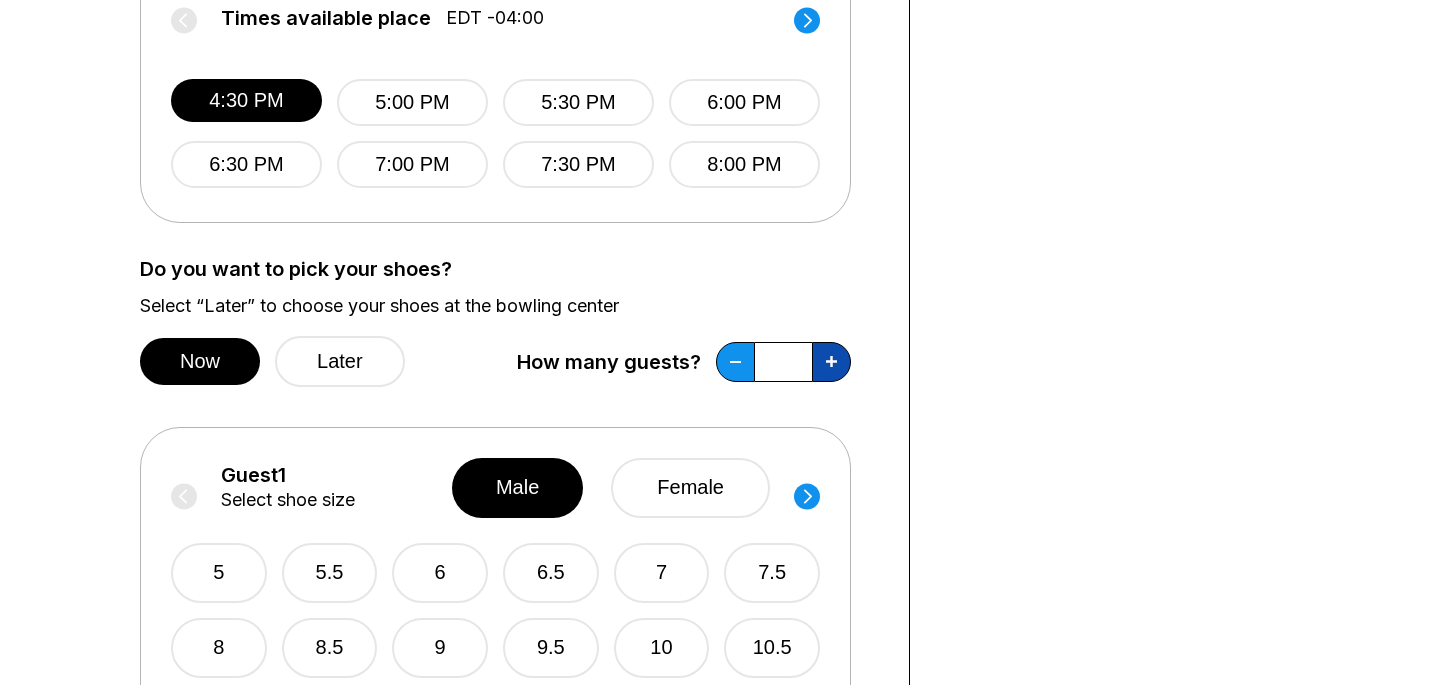 click at bounding box center (831, 362) 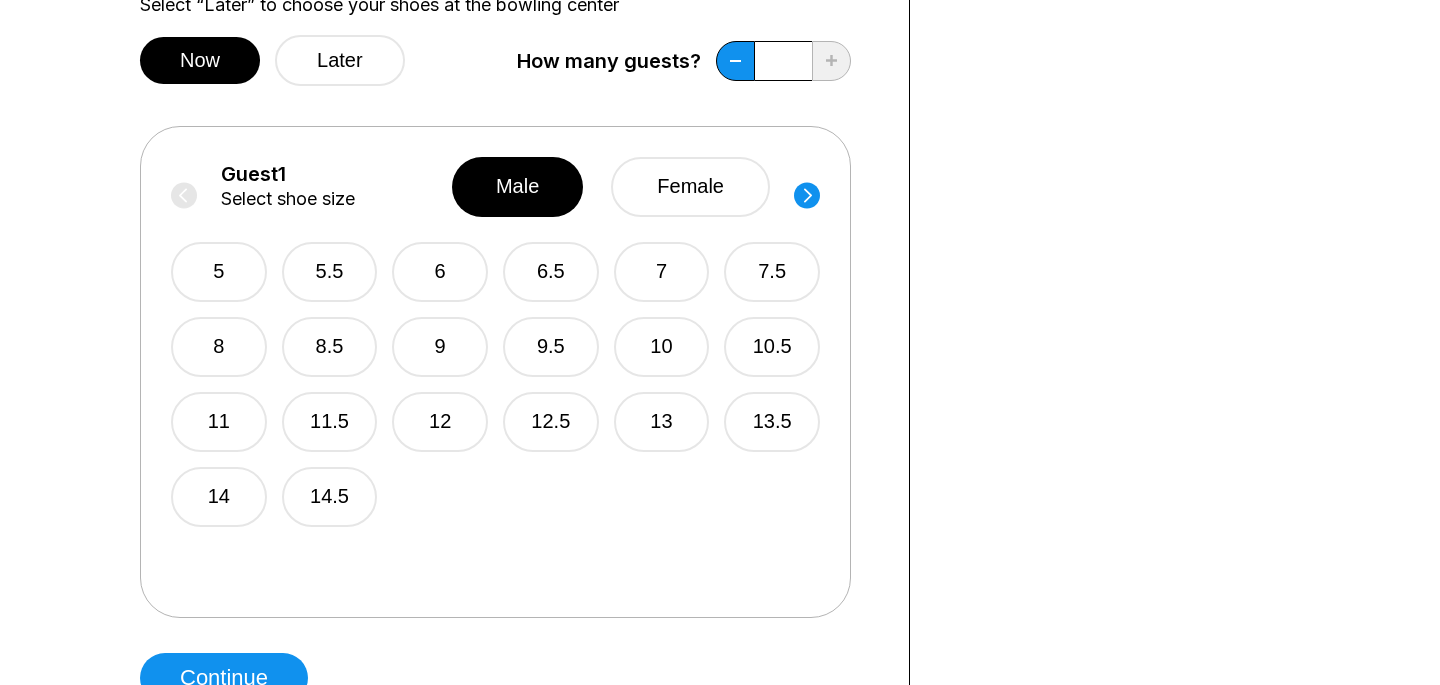 scroll, scrollTop: 1063, scrollLeft: 0, axis: vertical 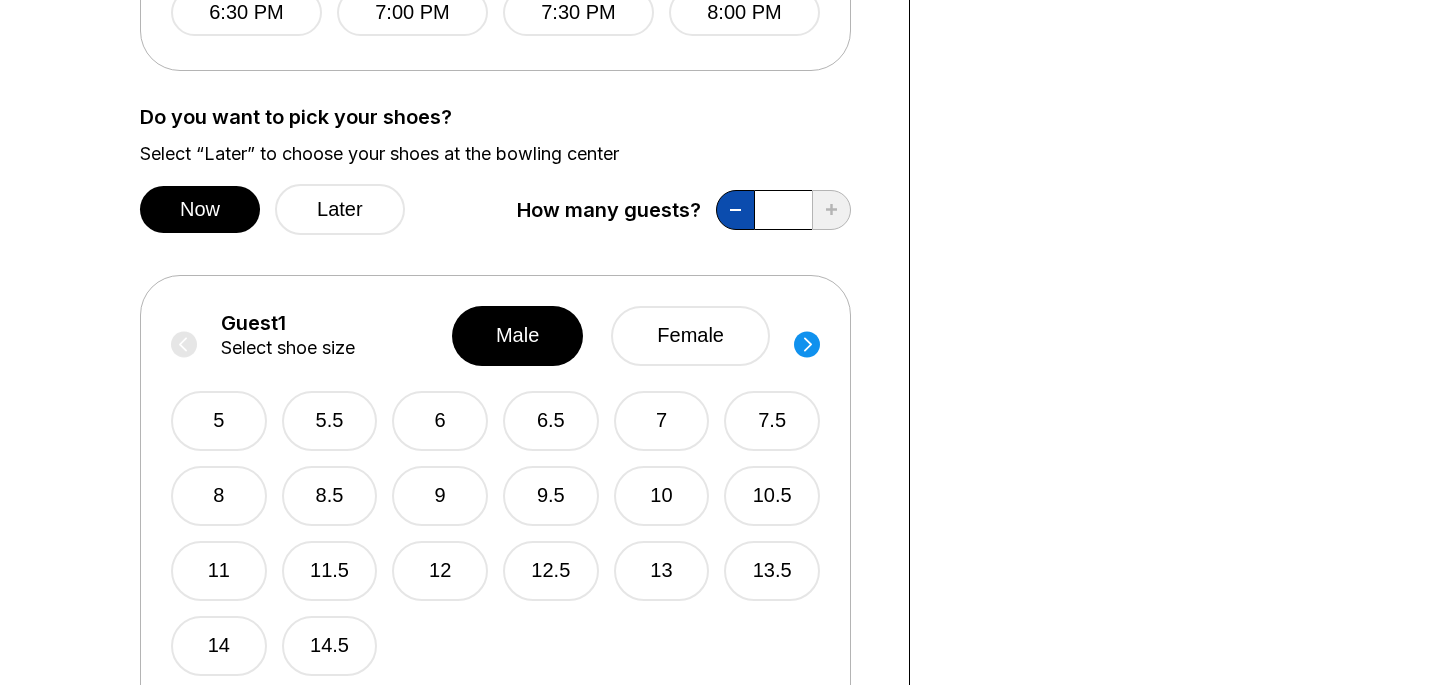 click at bounding box center [735, 210] 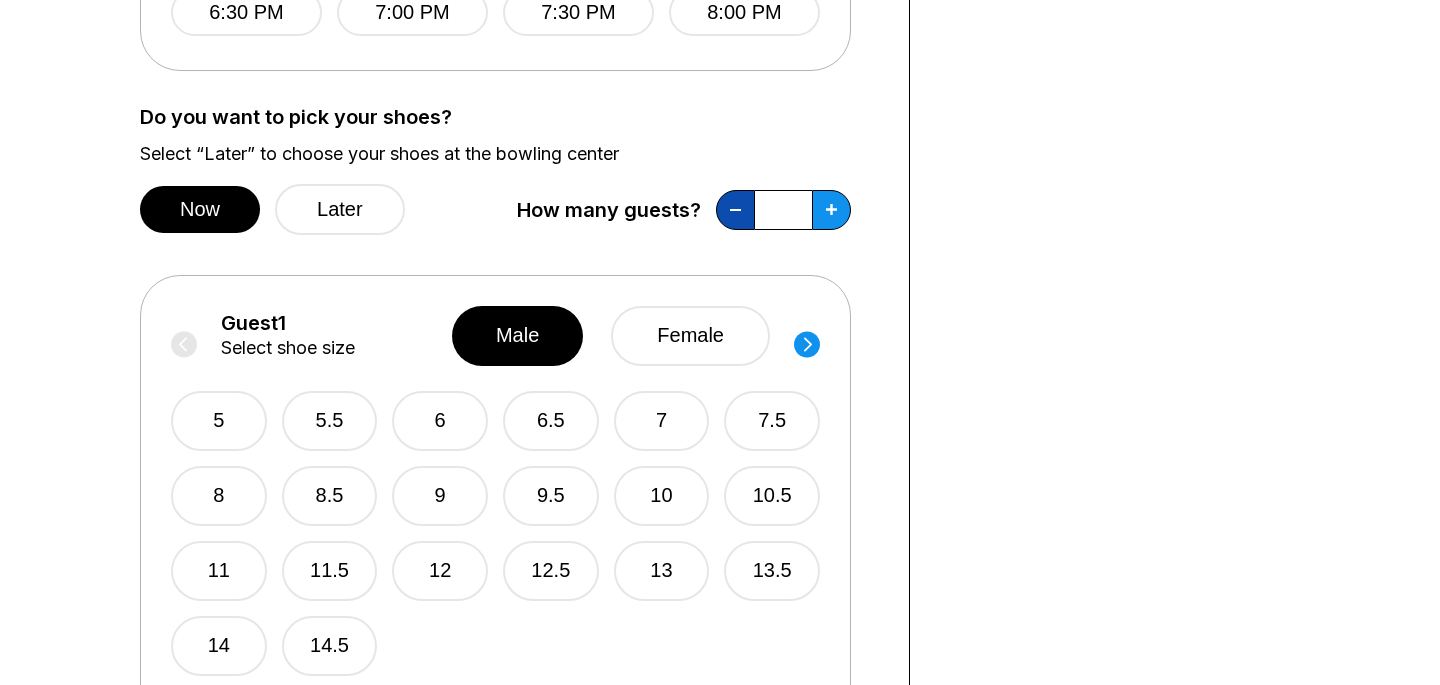 click at bounding box center [735, 210] 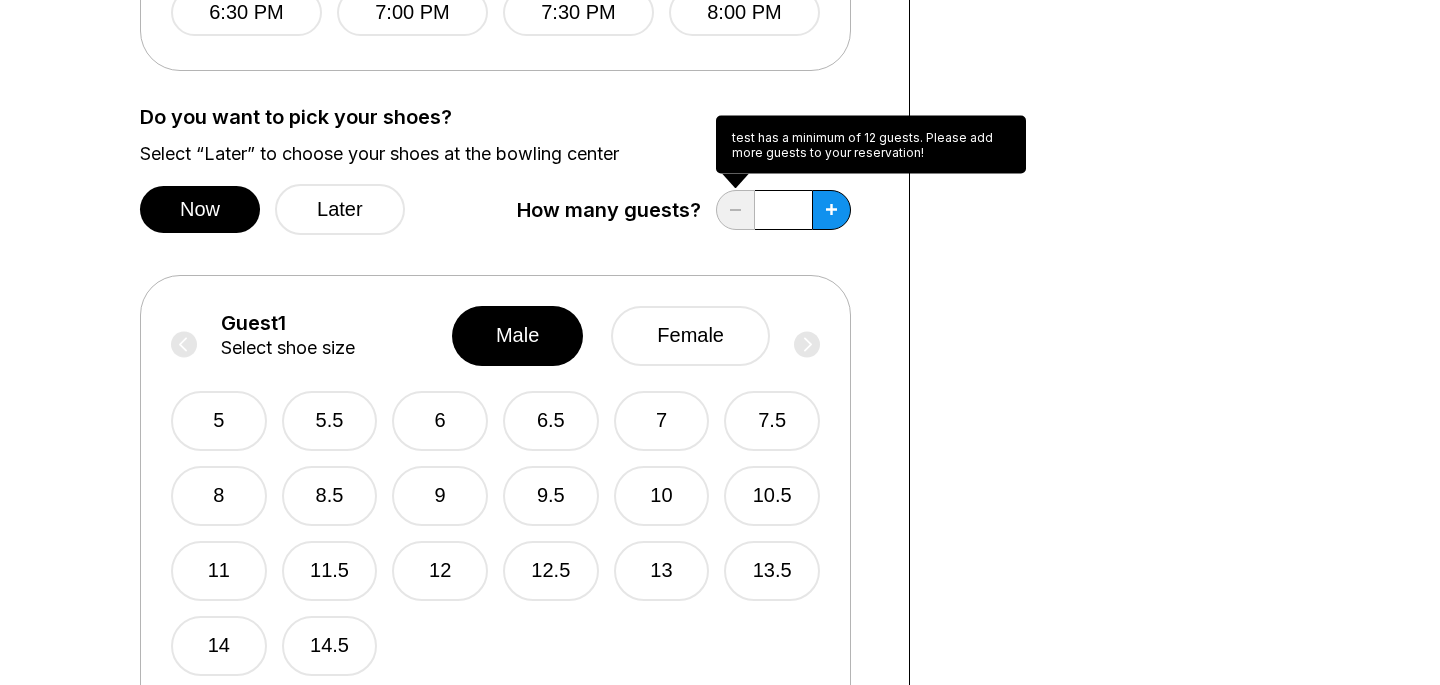 click on "test has a minimum of 12 guests. Please add more guests to your reservation! test has a minimum of 12 guests. Please add more guests to your reservation!" at bounding box center [871, 145] 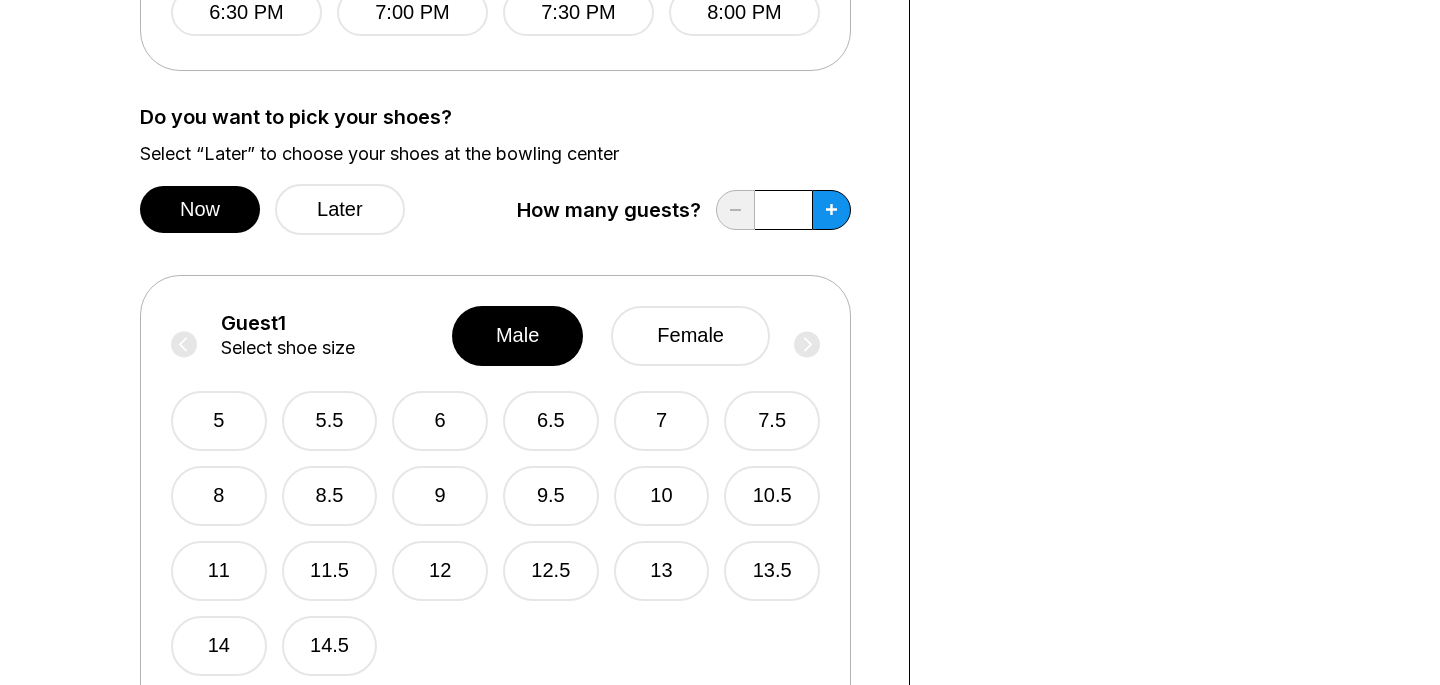 click on "Your bowling location 4.8 Midway Bowling - Carlisle 1561 Holly Pike   +17172491222 contact@midwaybowl.com Change Location test test Change Product" at bounding box center (1152, -44) 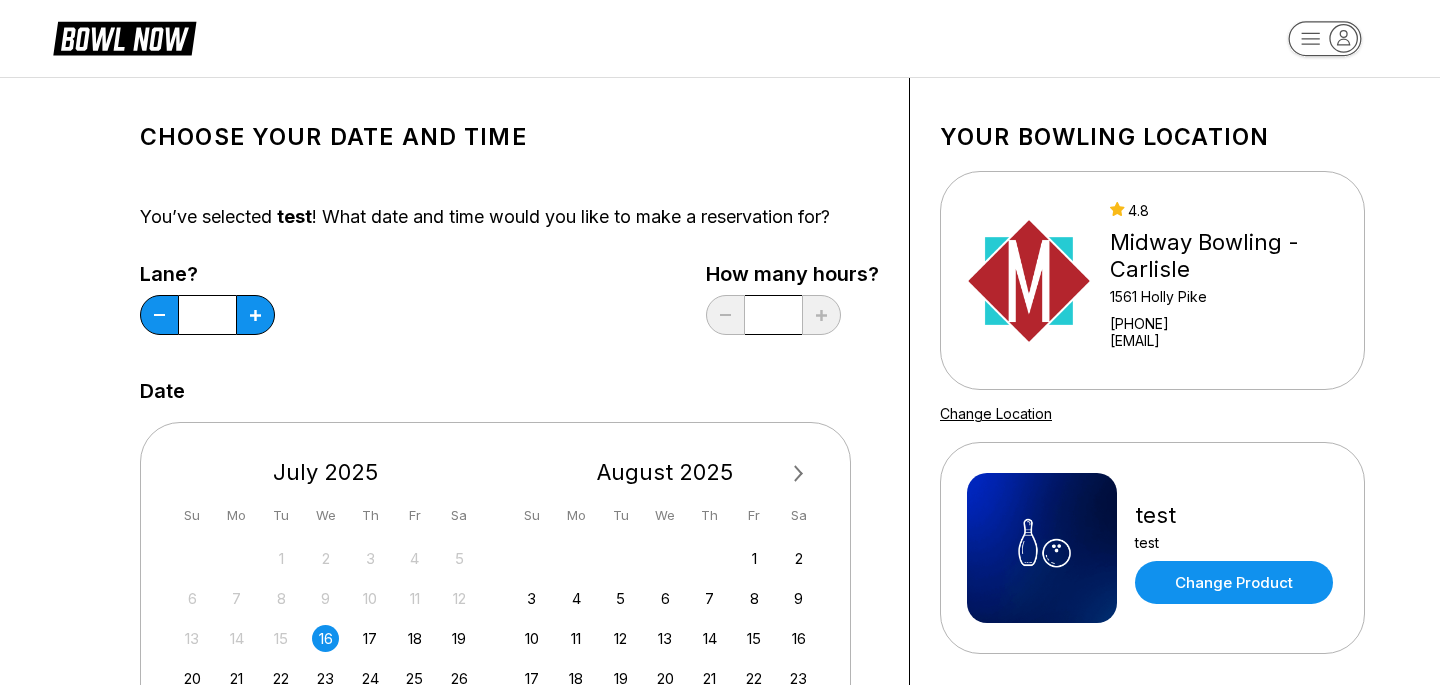 scroll, scrollTop: 0, scrollLeft: 0, axis: both 